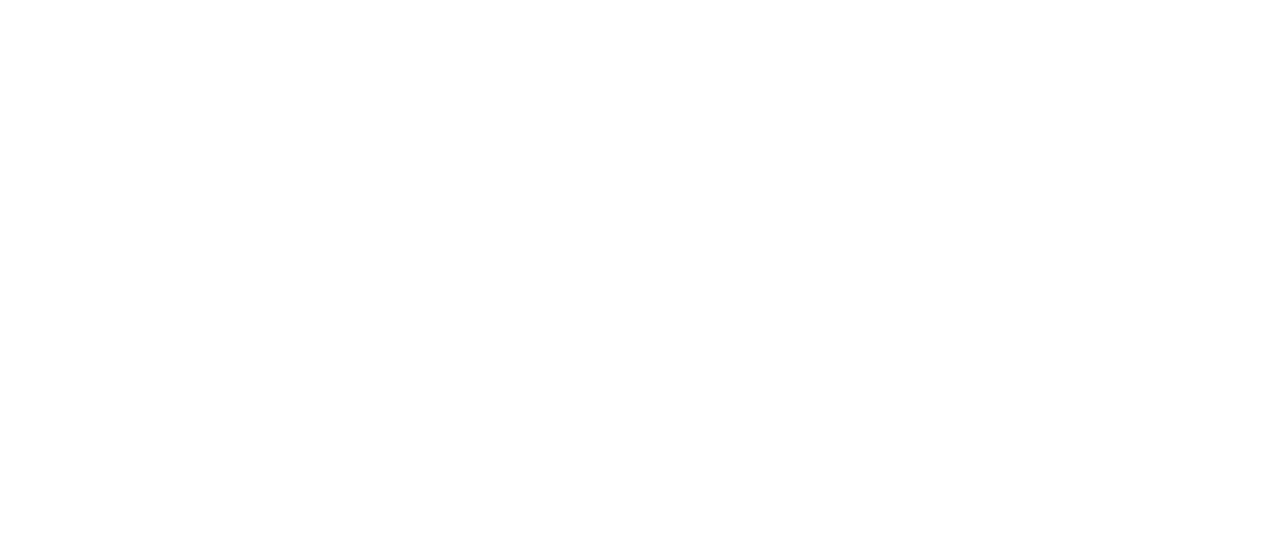 scroll, scrollTop: 0, scrollLeft: 0, axis: both 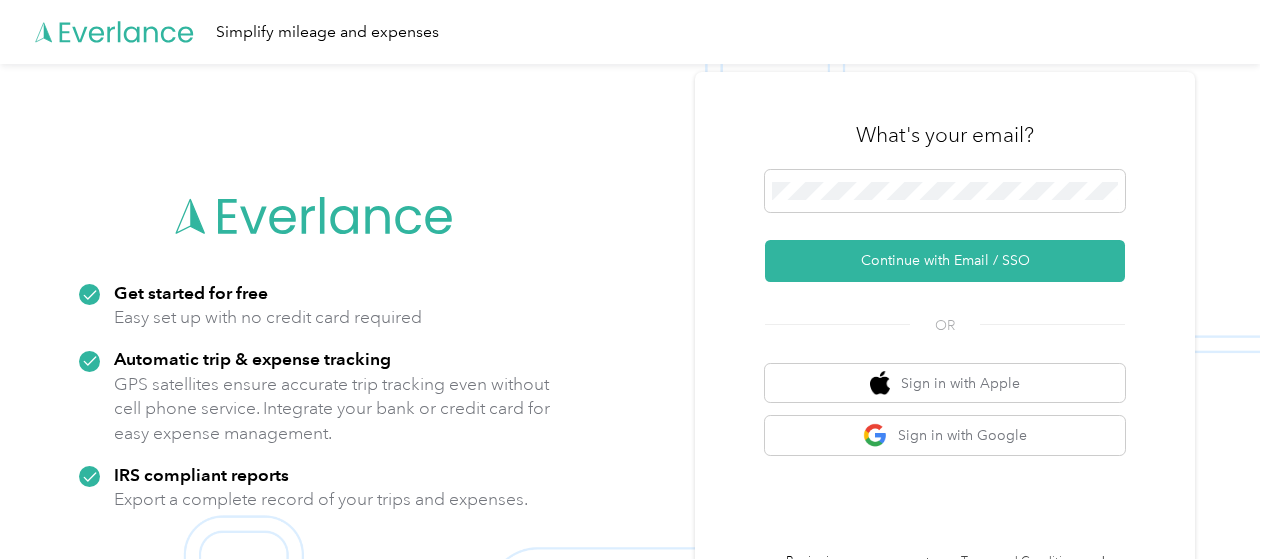 click on "What's your email?" at bounding box center [945, 135] 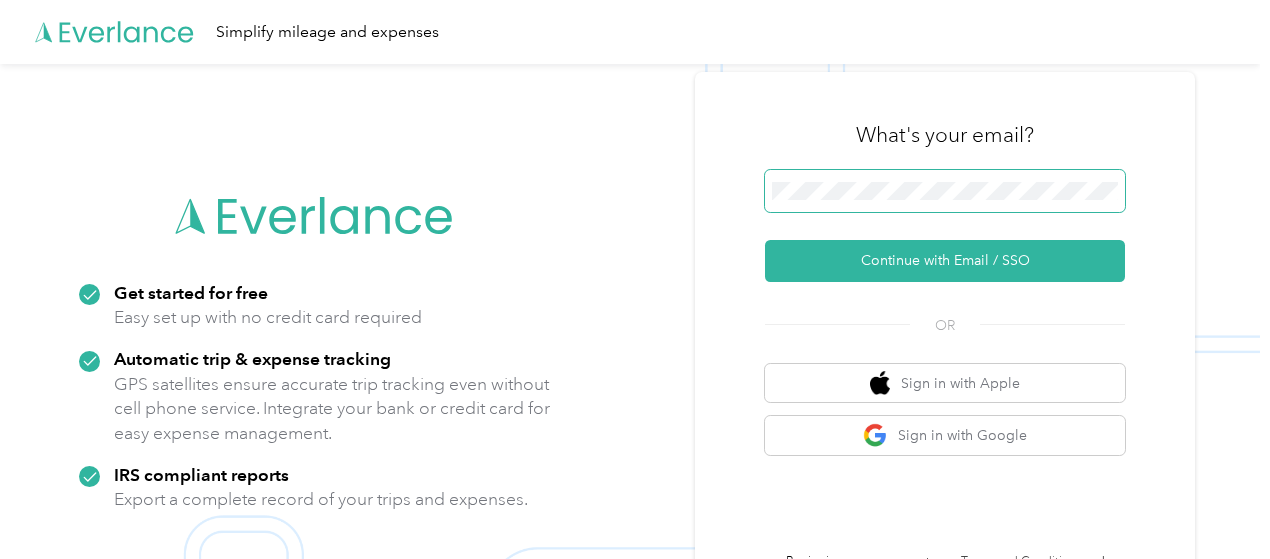 drag, startPoint x: 933, startPoint y: 216, endPoint x: 928, endPoint y: 202, distance: 14.866069 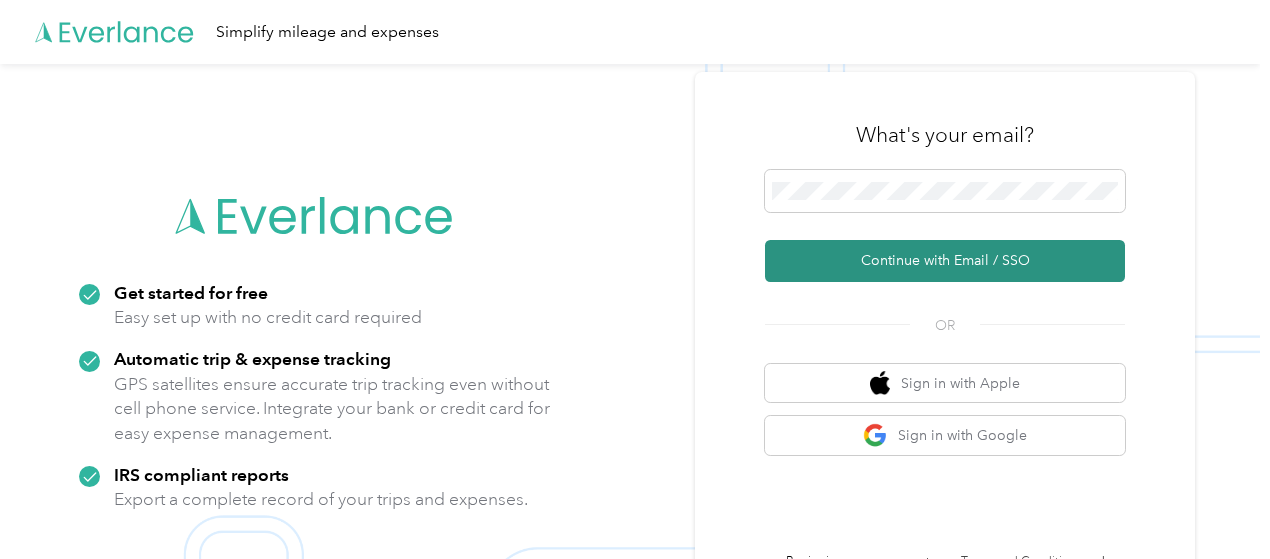 click on "Continue with Email / SSO" at bounding box center (945, 261) 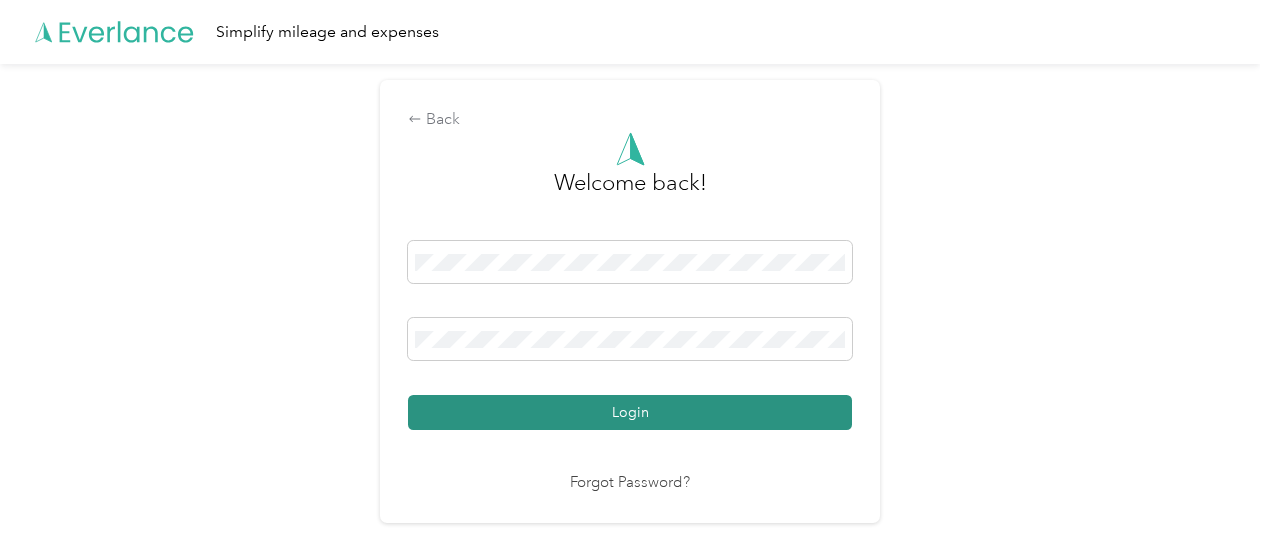 drag, startPoint x: 758, startPoint y: 438, endPoint x: 765, endPoint y: 411, distance: 27.89265 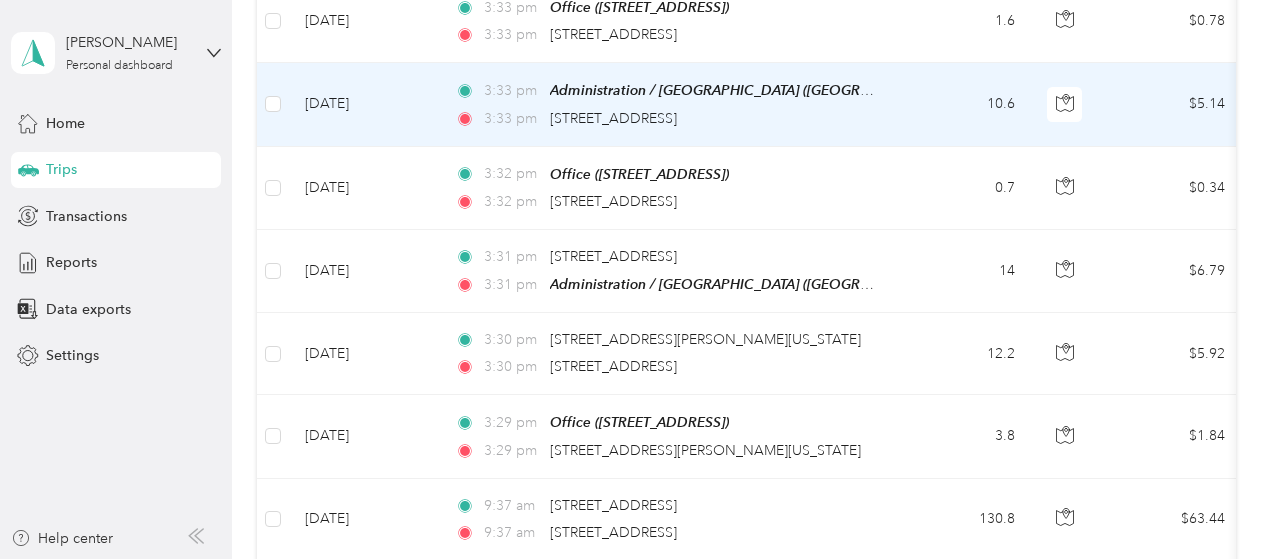 scroll, scrollTop: 1356, scrollLeft: 0, axis: vertical 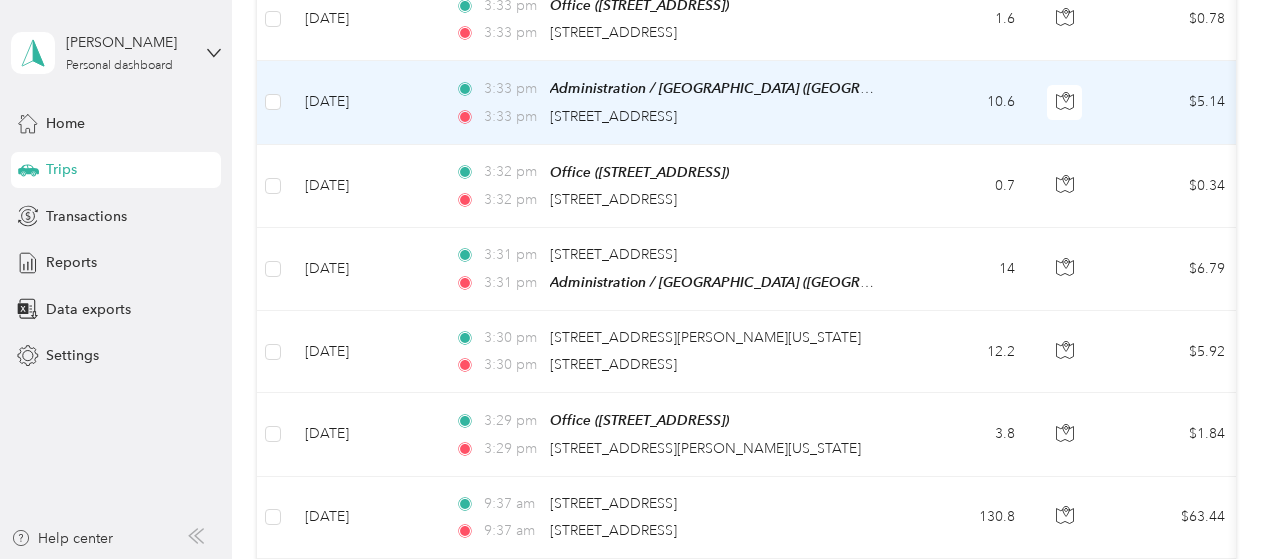 click on "10.6" at bounding box center [965, 102] 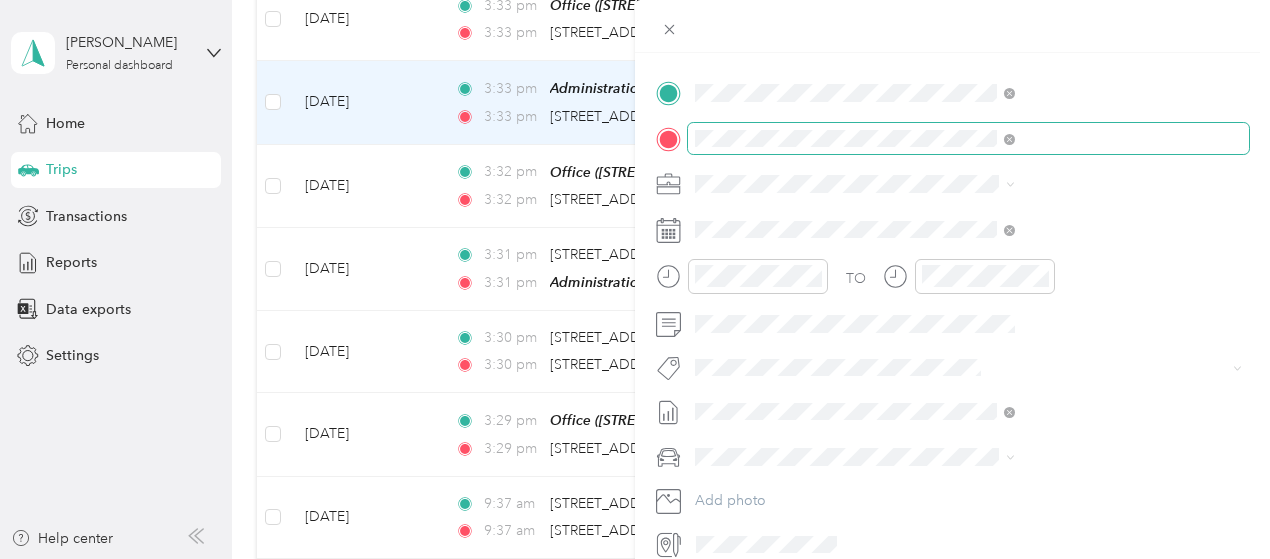 scroll, scrollTop: 402, scrollLeft: 0, axis: vertical 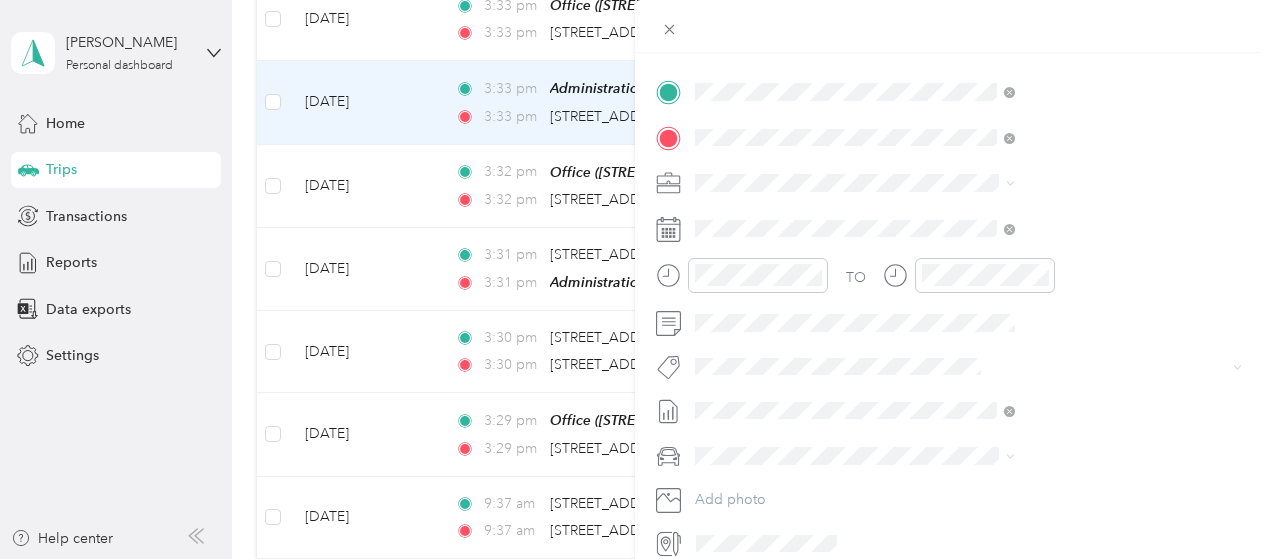 click on "Trip details Save This trip cannot be edited because it is either under review, approved, or paid. Contact your Team Manager to edit it. Miles 5.14 Value  ← Move left → Move right ↑ Move up ↓ Move down + Zoom in - Zoom out Home Jump left by 75% End Jump right by 75% Page Up Jump up by 75% Page Down Jump down by 75% Map Data Map data ©2025 Google Map data ©2025 Google 10 km  Click to toggle between metric and imperial units Terms Report a map error TO Add photo" at bounding box center (635, 279) 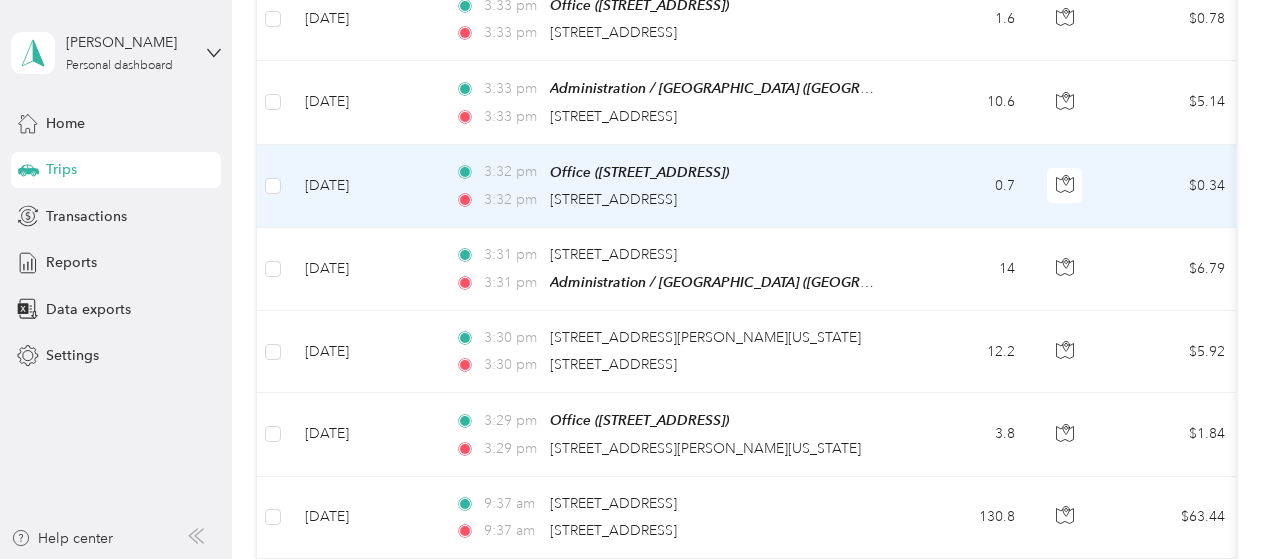 click on "[DATE]" at bounding box center (364, 186) 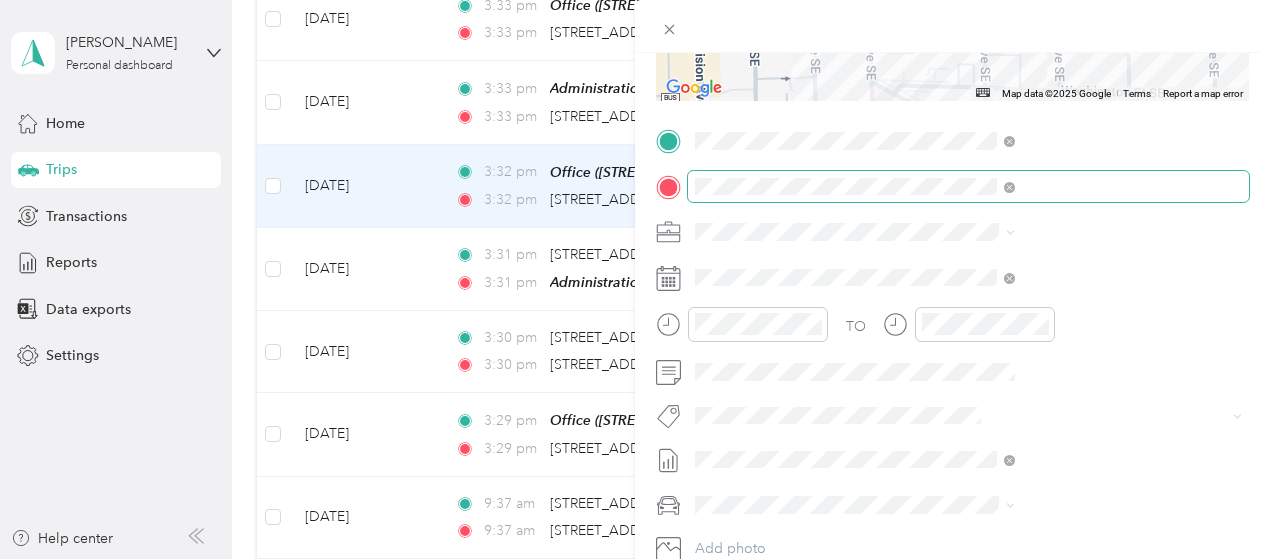 scroll, scrollTop: 357, scrollLeft: 0, axis: vertical 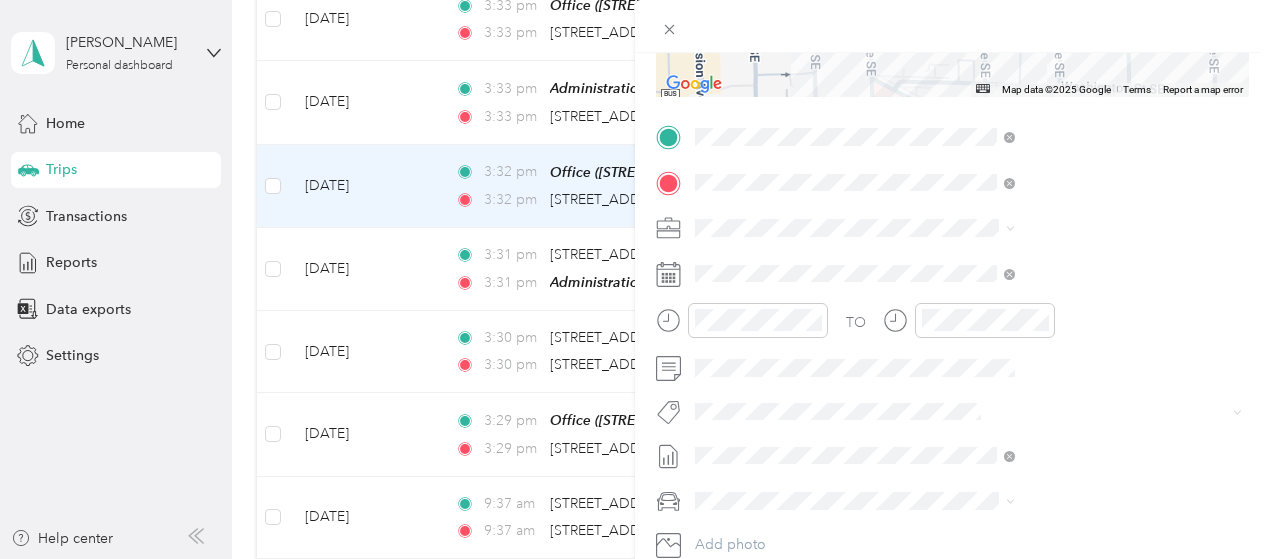 click on "Trip details Save This trip cannot be edited because it is either under review, approved, or paid. Contact your Team Manager to edit it. Miles 0.34 Value  ← Move left → Move right ↑ Move up ↓ Move down + Zoom in - Zoom out Home Jump left by 75% End Jump right by 75% Page Up Jump up by 75% Page Down Jump down by 75% Map Data Map data ©2025 Google Map data ©2025 Google 100 m  Click to toggle between metric and imperial units Terms Report a map error TO Add photo" at bounding box center [635, 279] 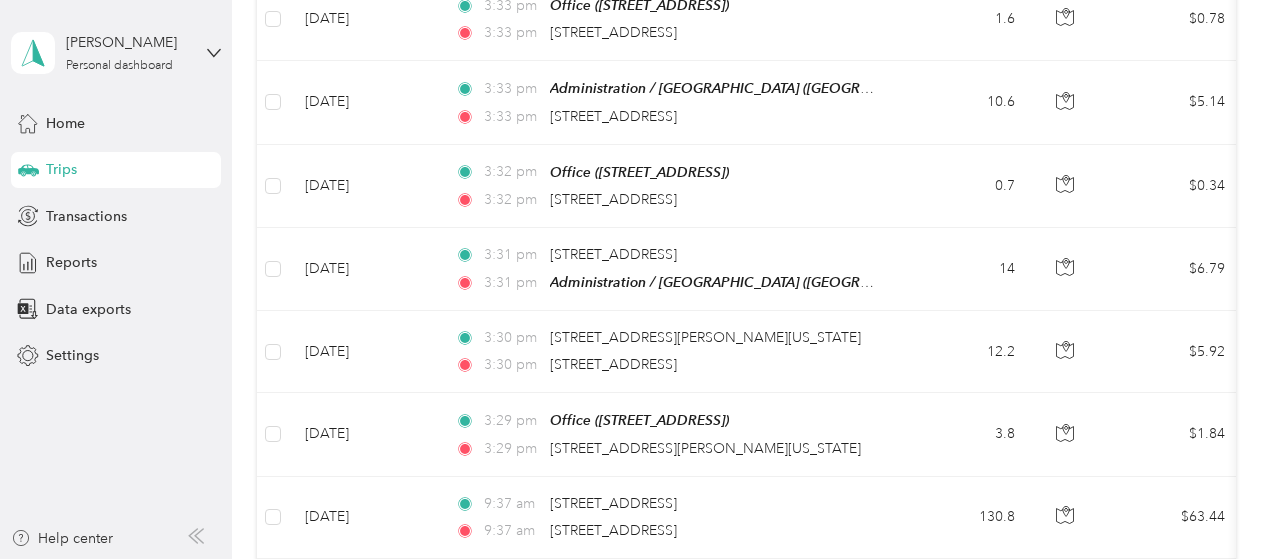 click on "[DATE]" at bounding box center (364, 269) 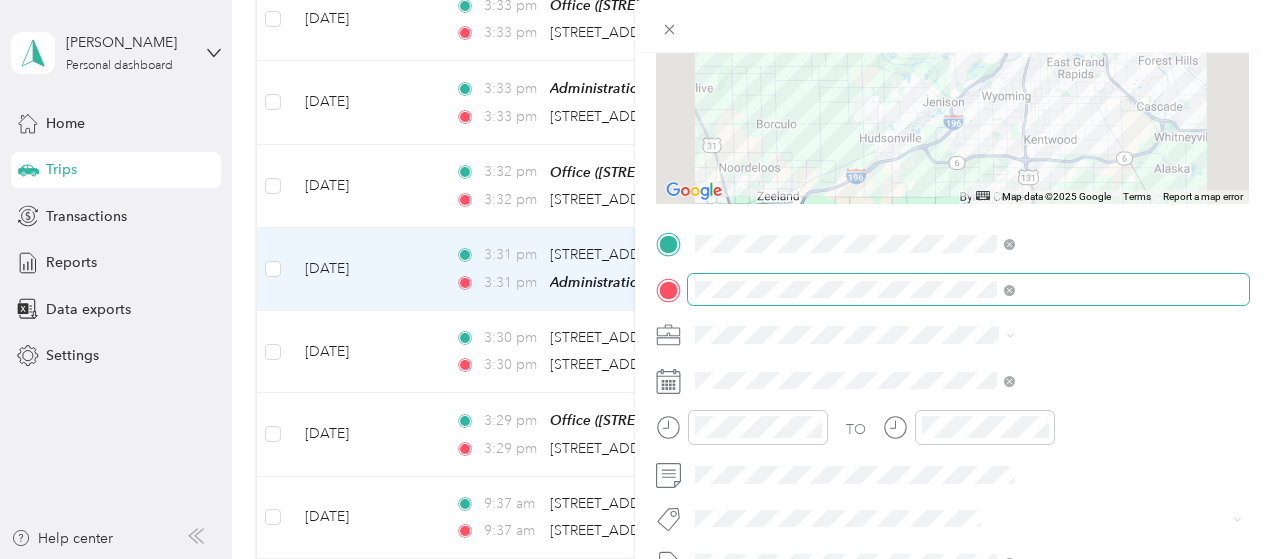 scroll, scrollTop: 257, scrollLeft: 0, axis: vertical 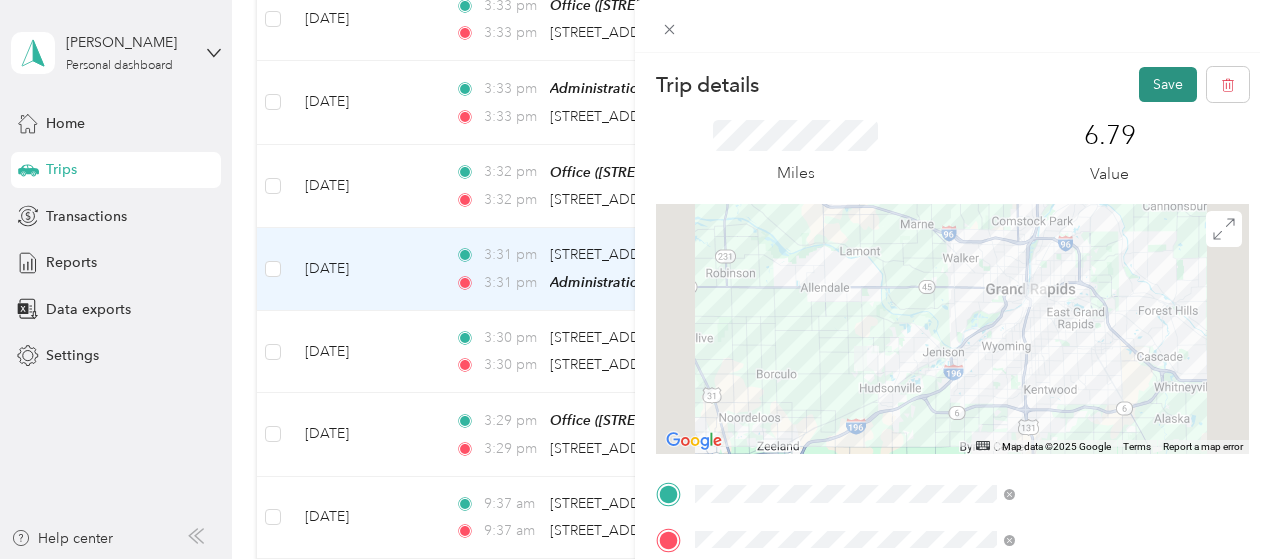 click on "Save" at bounding box center (1168, 84) 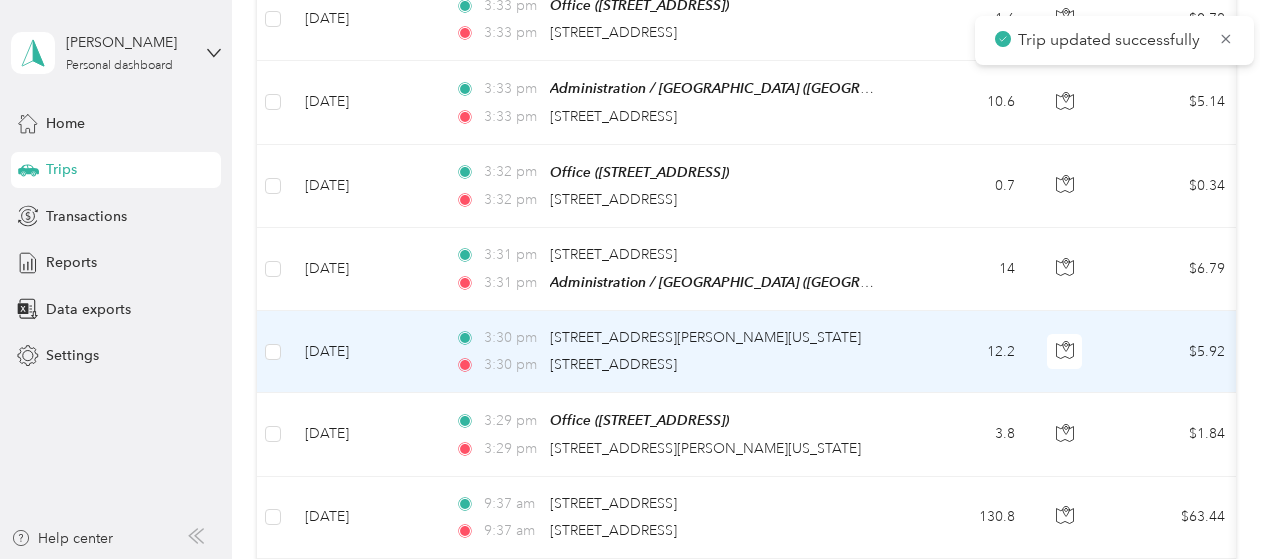 click on "[DATE]" at bounding box center [364, 352] 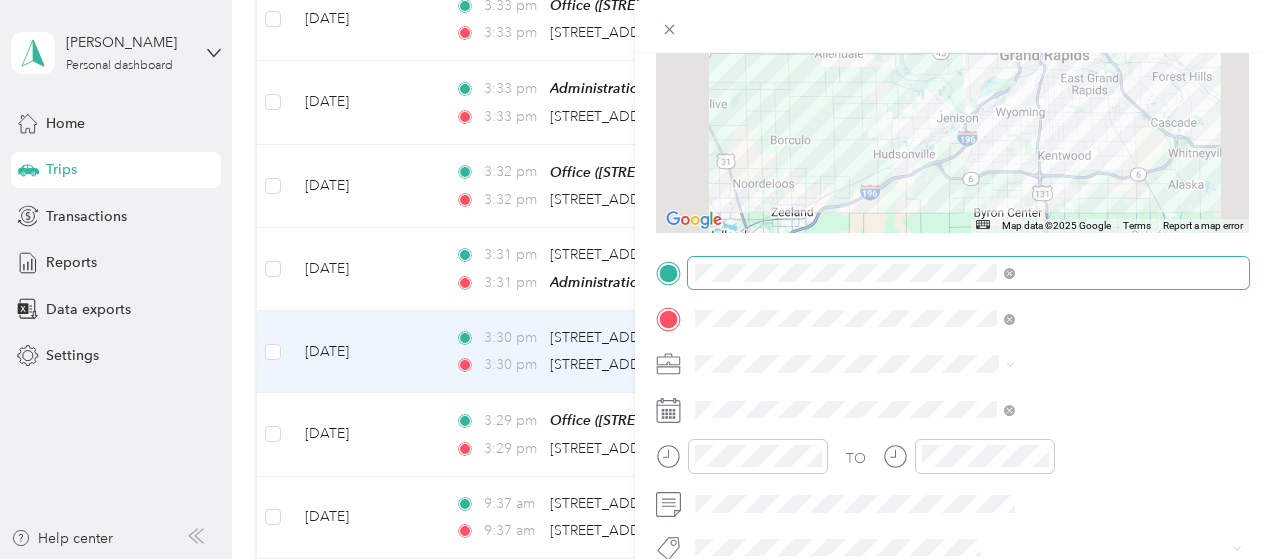 scroll, scrollTop: 220, scrollLeft: 0, axis: vertical 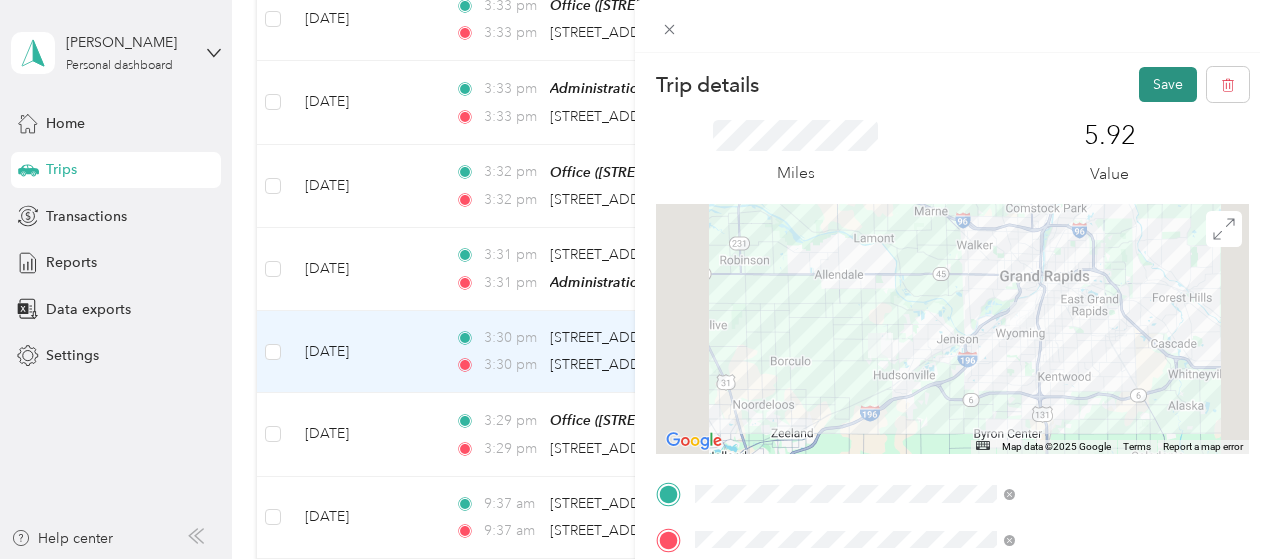click on "Save" at bounding box center (1168, 84) 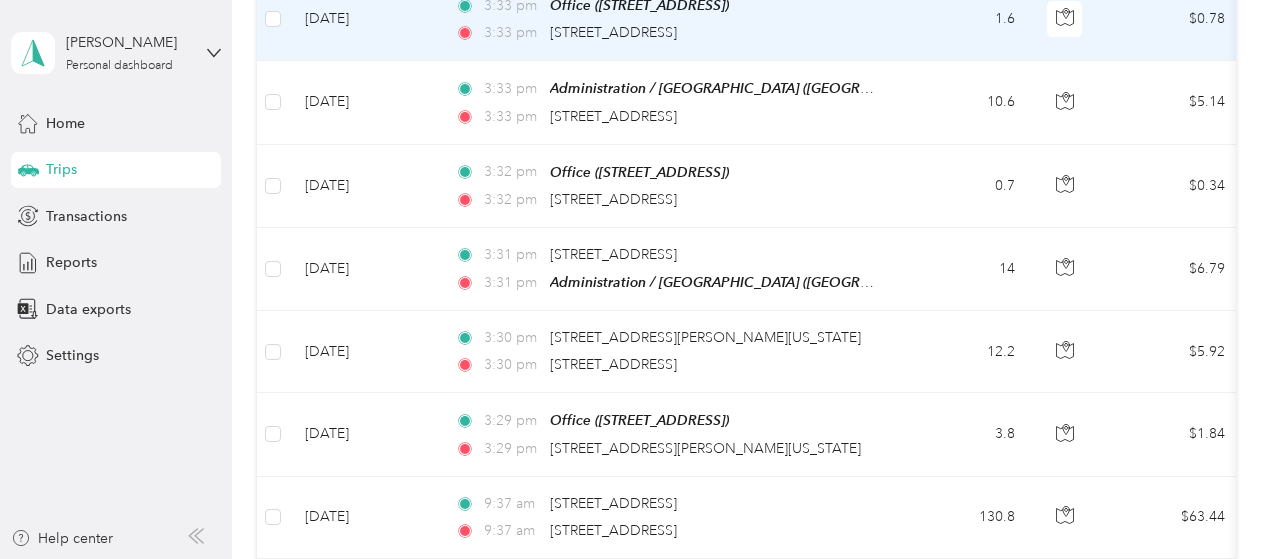 click on "1.6" at bounding box center (965, 19) 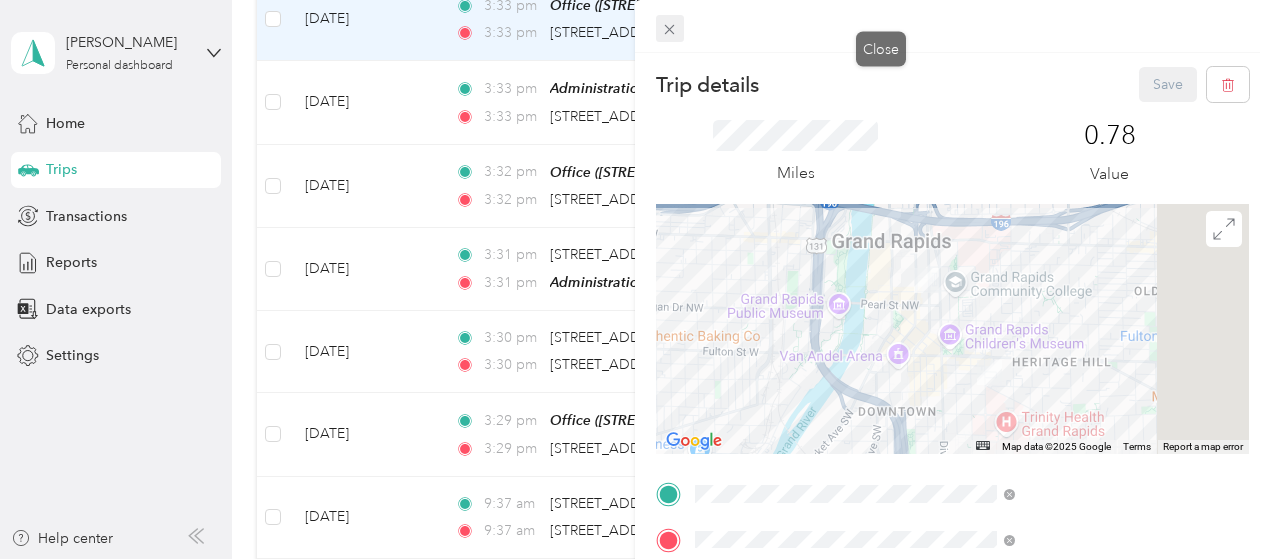 click 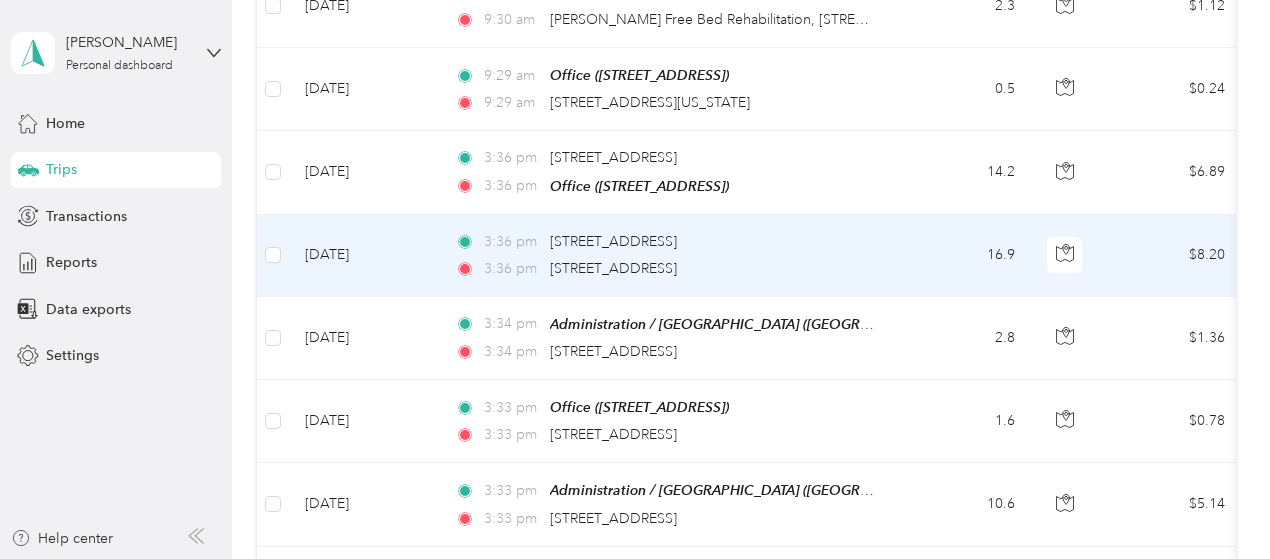 scroll, scrollTop: 953, scrollLeft: 0, axis: vertical 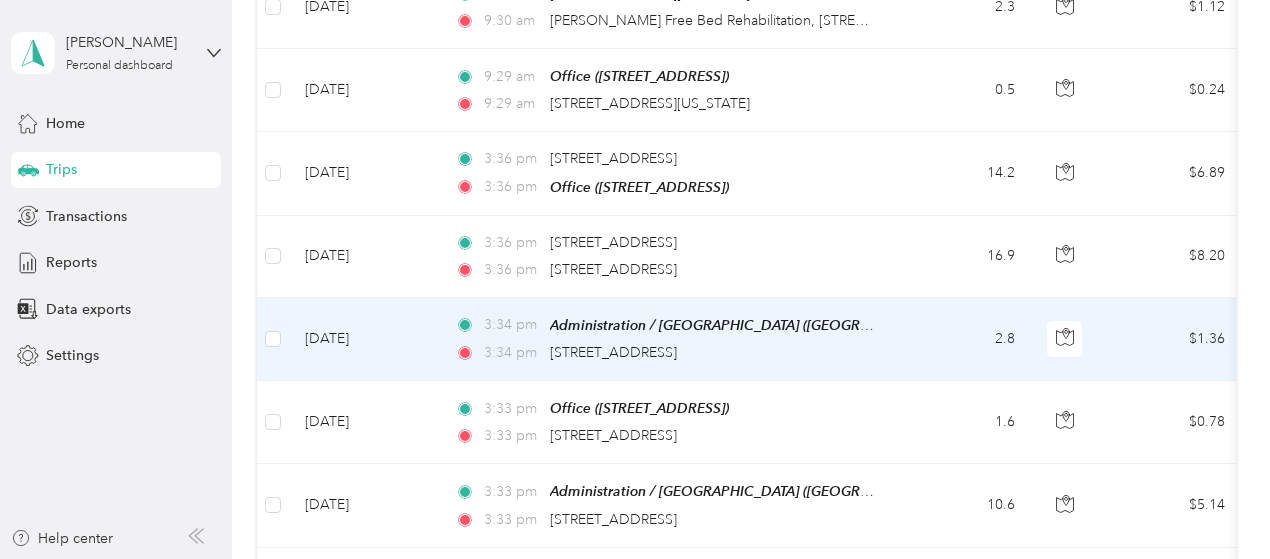click on "2.8" at bounding box center [965, 339] 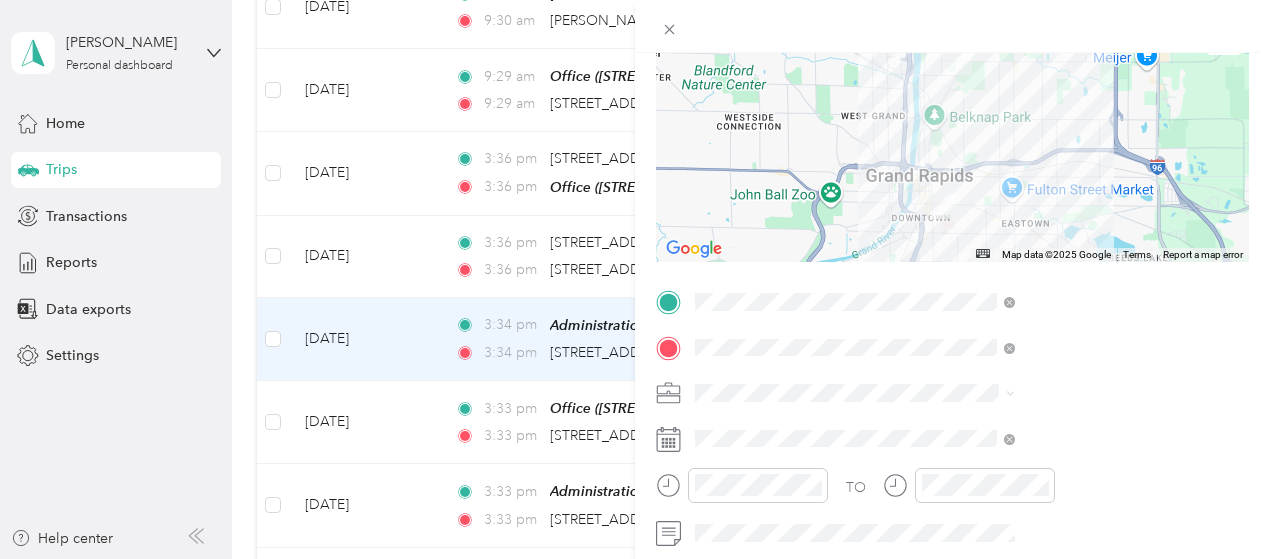 scroll, scrollTop: 191, scrollLeft: 0, axis: vertical 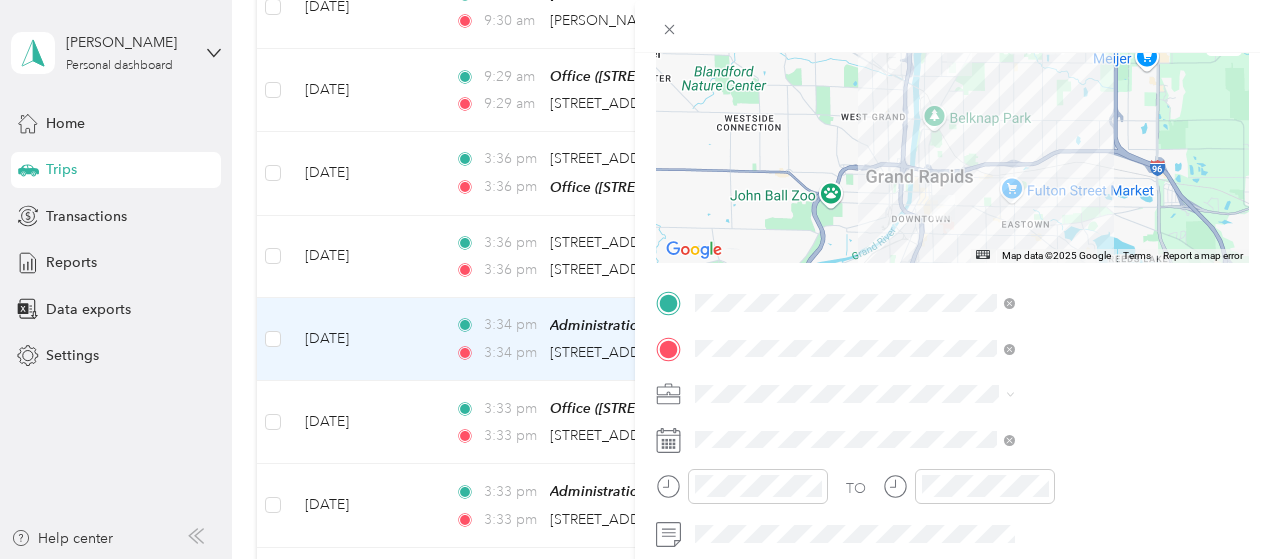 drag, startPoint x: 594, startPoint y: 243, endPoint x: 617, endPoint y: 244, distance: 23.021729 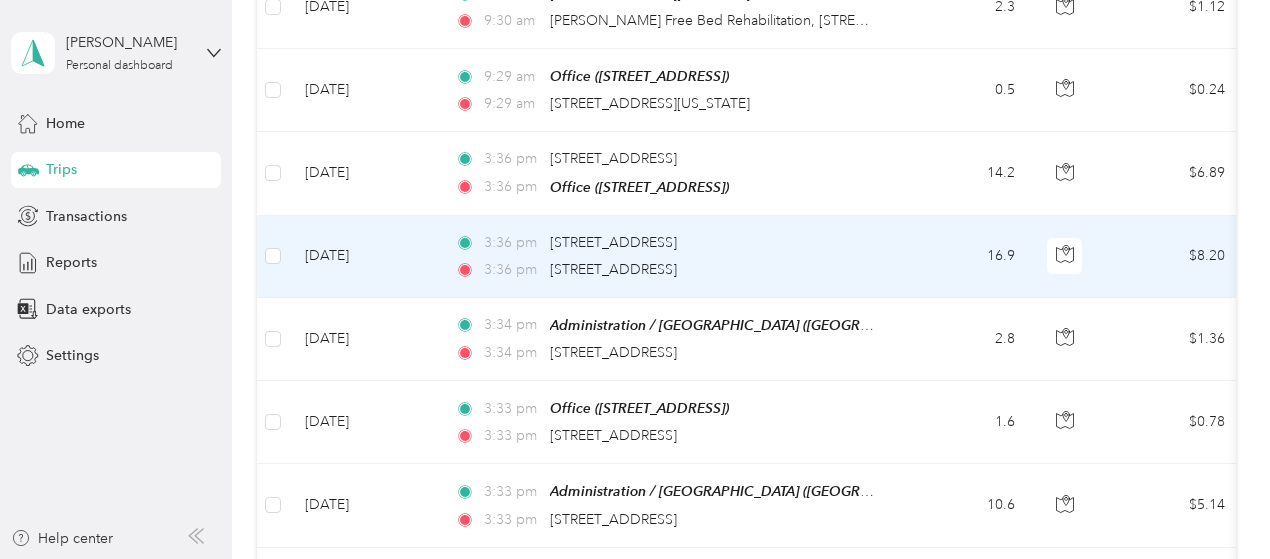 click on "3:36 pm [STREET_ADDRESS] 3:36 pm [STREET_ADDRESS]" at bounding box center [669, 257] 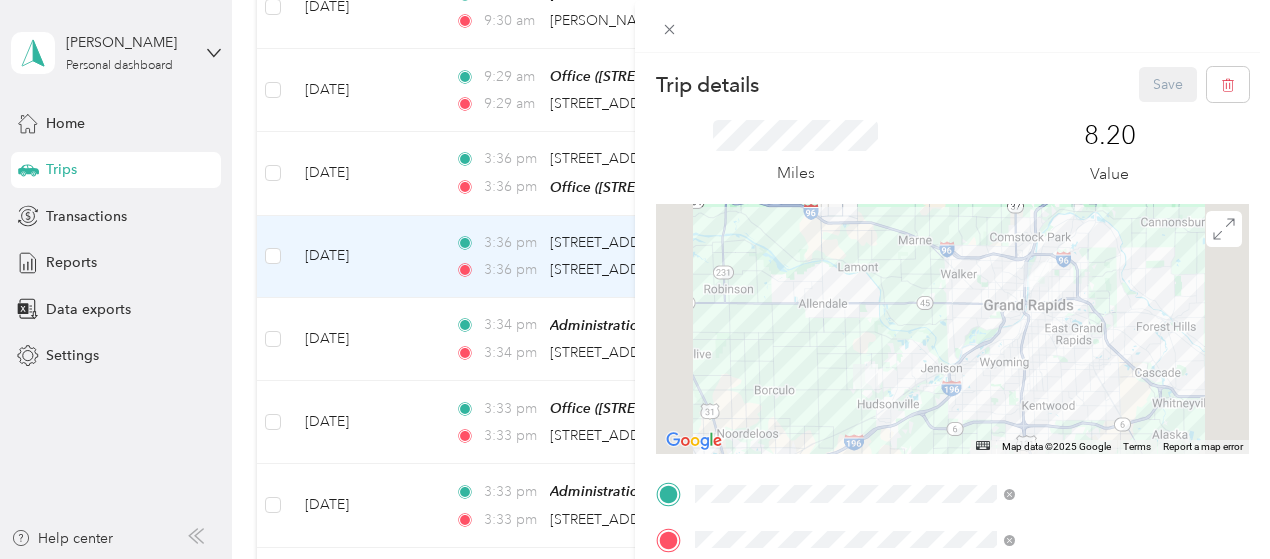 scroll, scrollTop: 371, scrollLeft: 0, axis: vertical 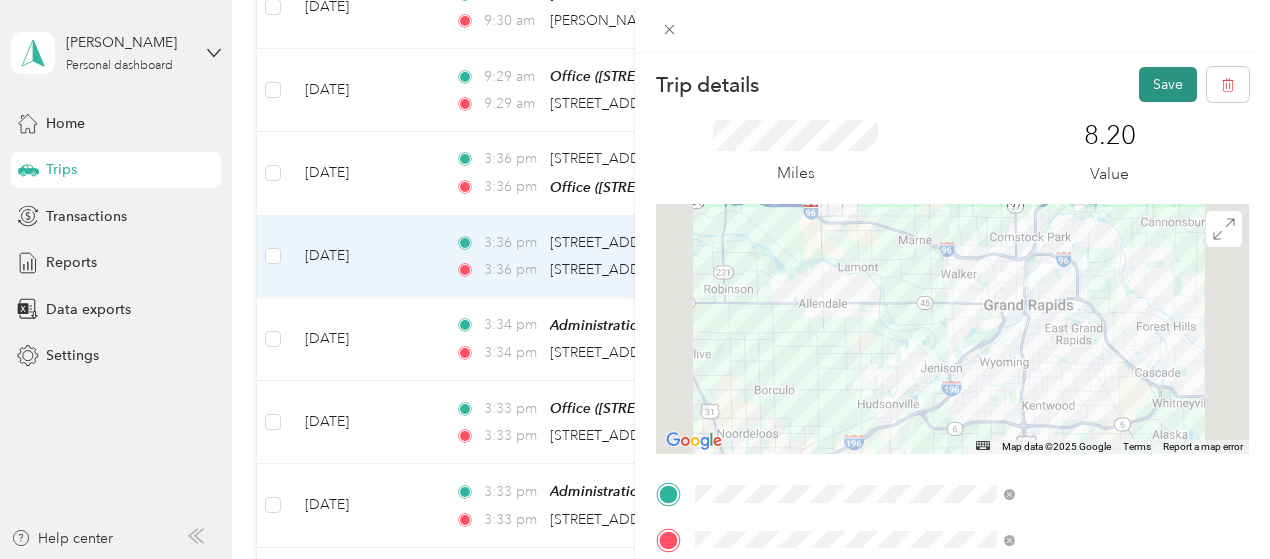 click on "Save" at bounding box center (1168, 84) 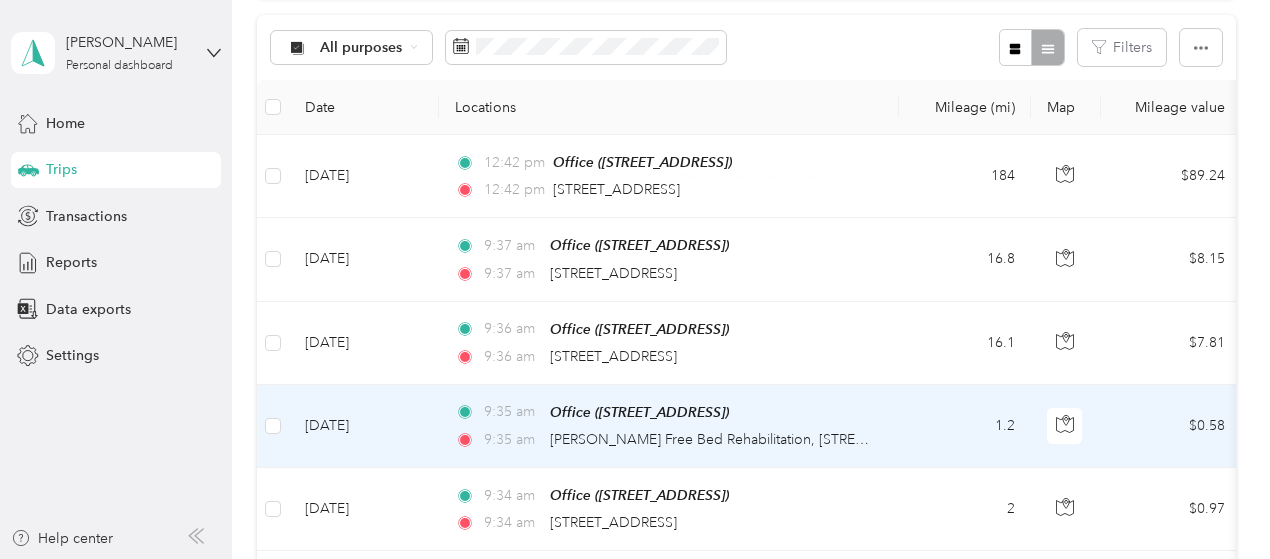 scroll, scrollTop: 0, scrollLeft: 0, axis: both 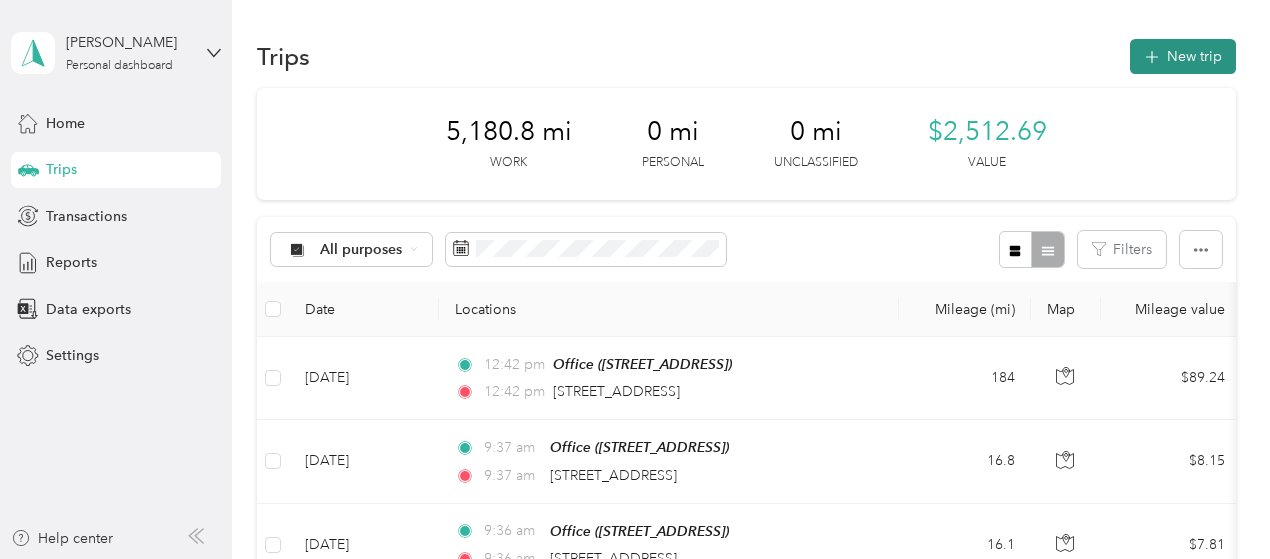click on "New trip" at bounding box center [1183, 56] 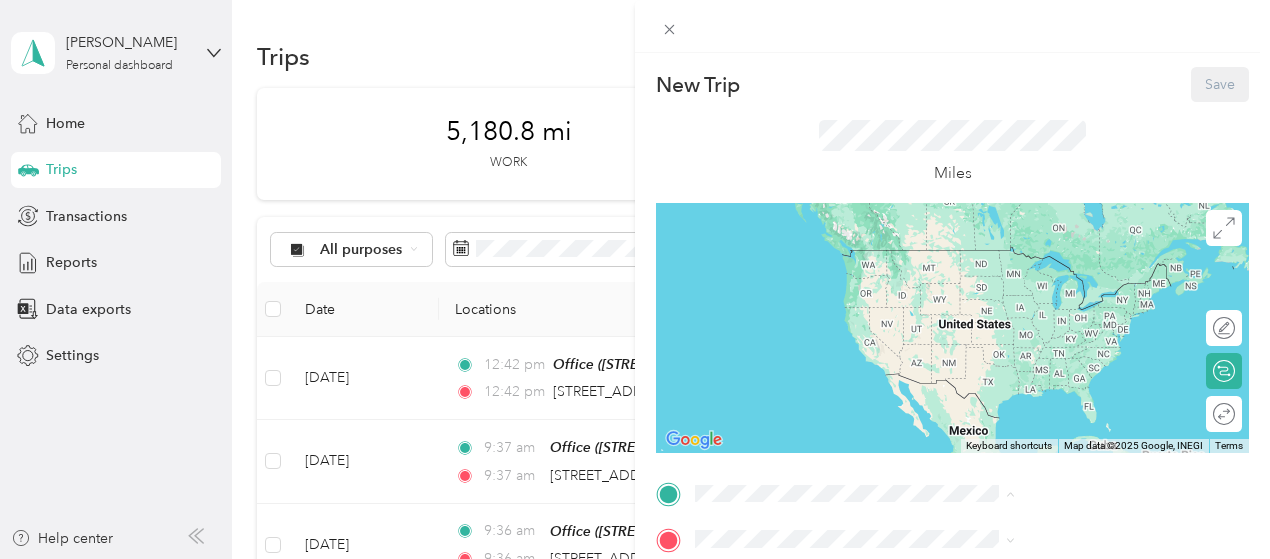 click on "TEAM Administration / [GEOGRAPHIC_DATA], [US_STATE], [GEOGRAPHIC_DATA]" at bounding box center (1081, 288) 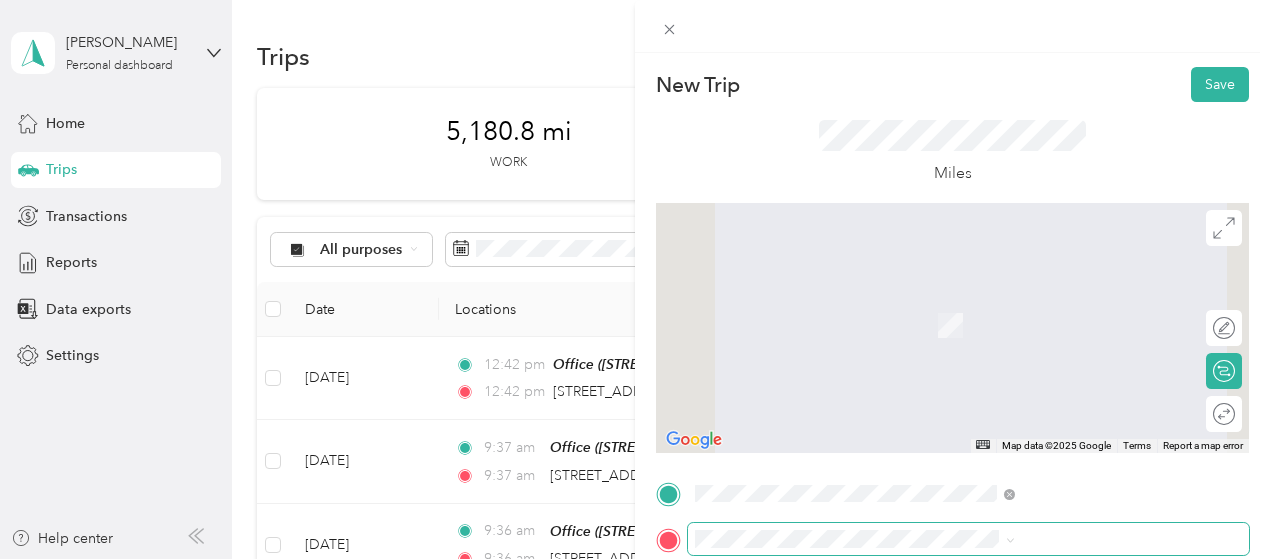click at bounding box center [968, 539] 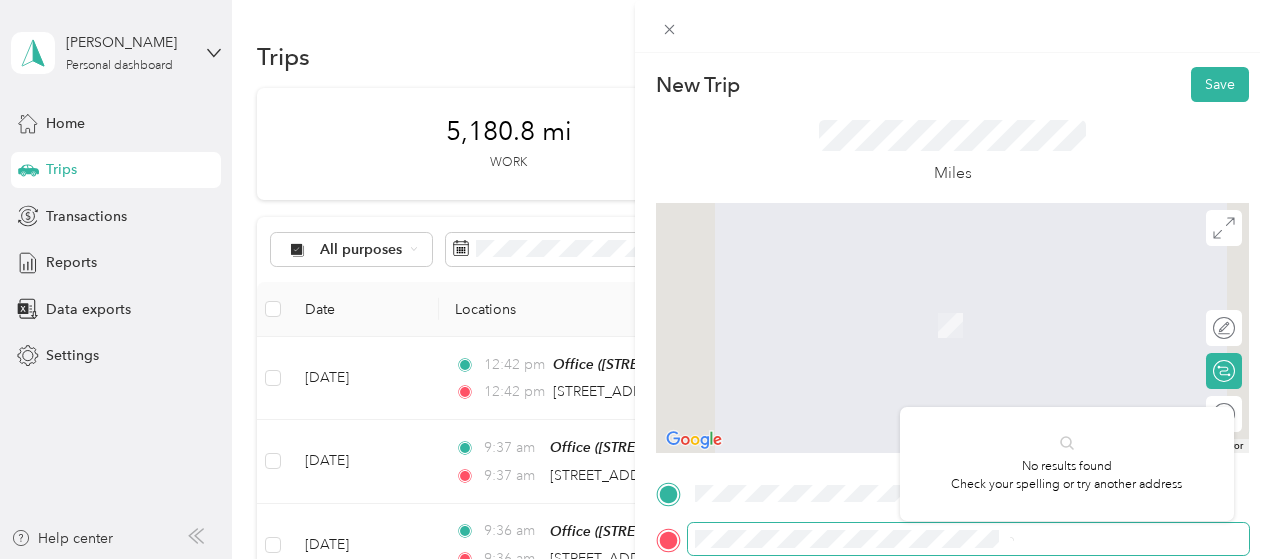 scroll, scrollTop: 24, scrollLeft: 0, axis: vertical 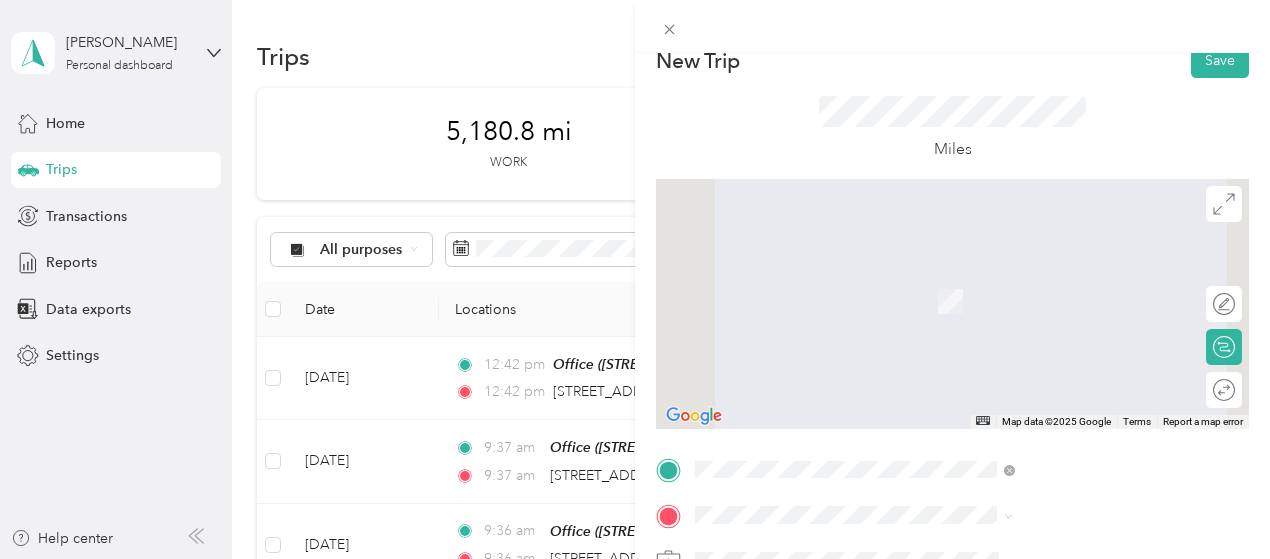 click on "[STREET_ADDRESS][US_STATE]" at bounding box center (1044, 272) 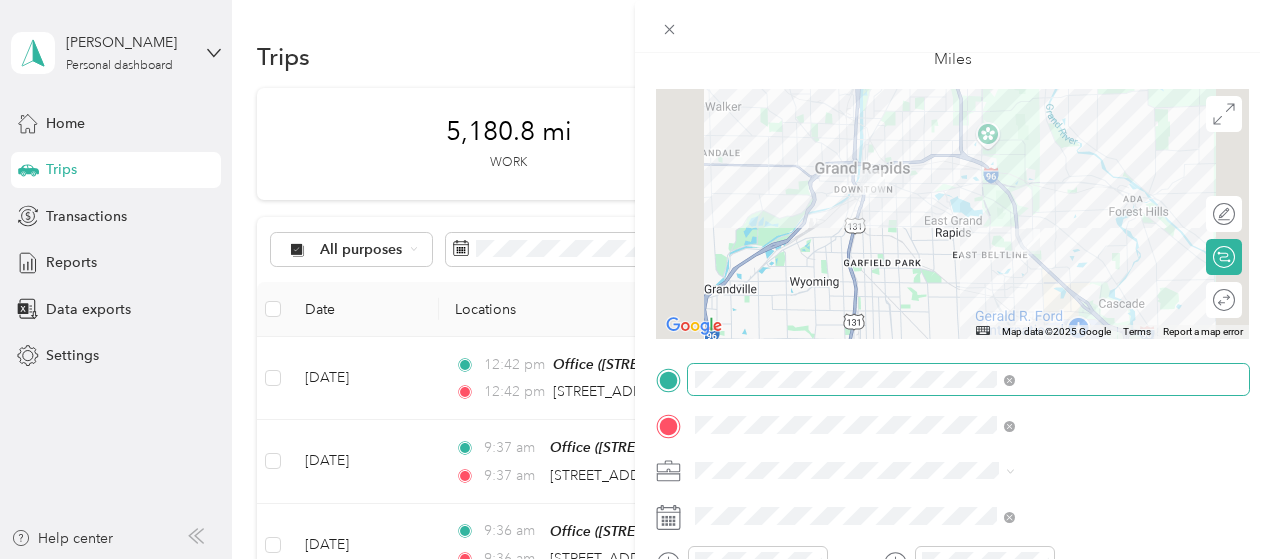 scroll, scrollTop: 117, scrollLeft: 0, axis: vertical 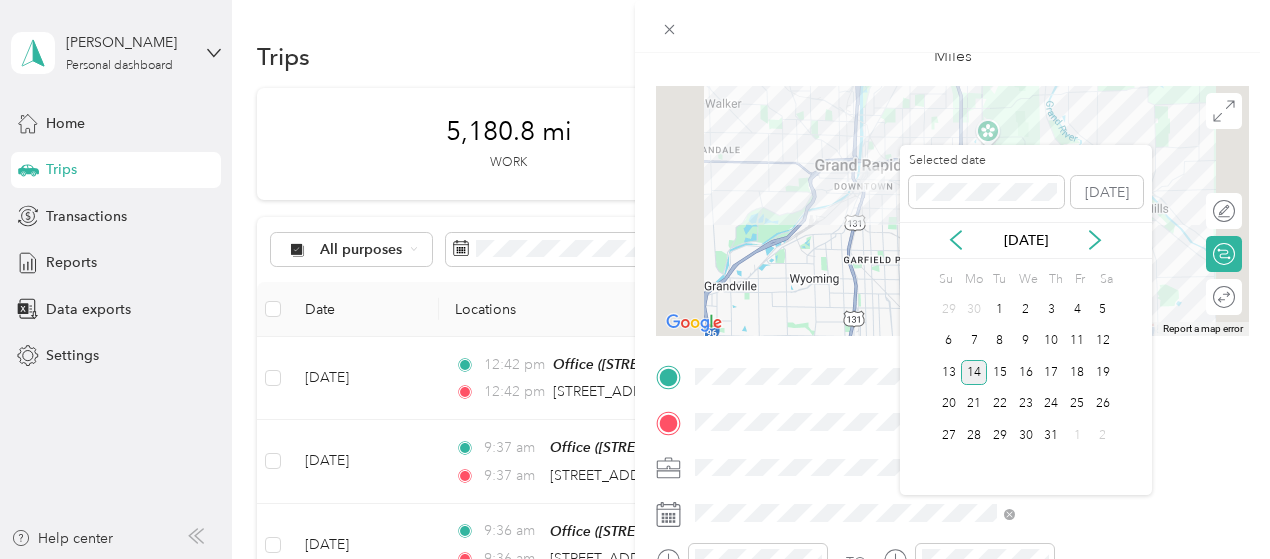 click on "14" at bounding box center [974, 372] 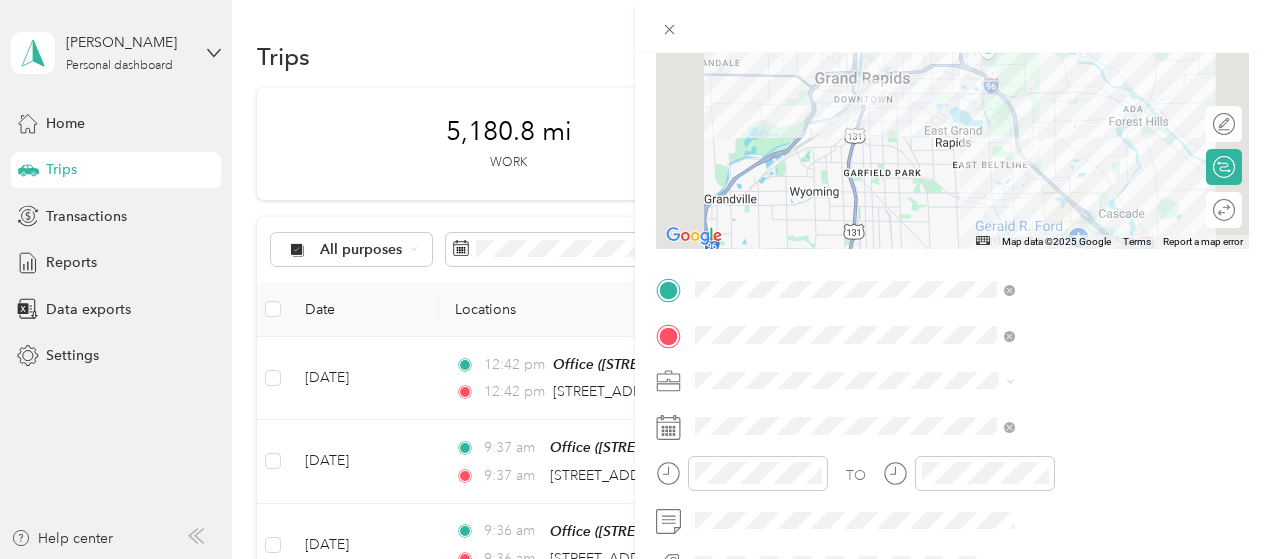 scroll, scrollTop: 206, scrollLeft: 0, axis: vertical 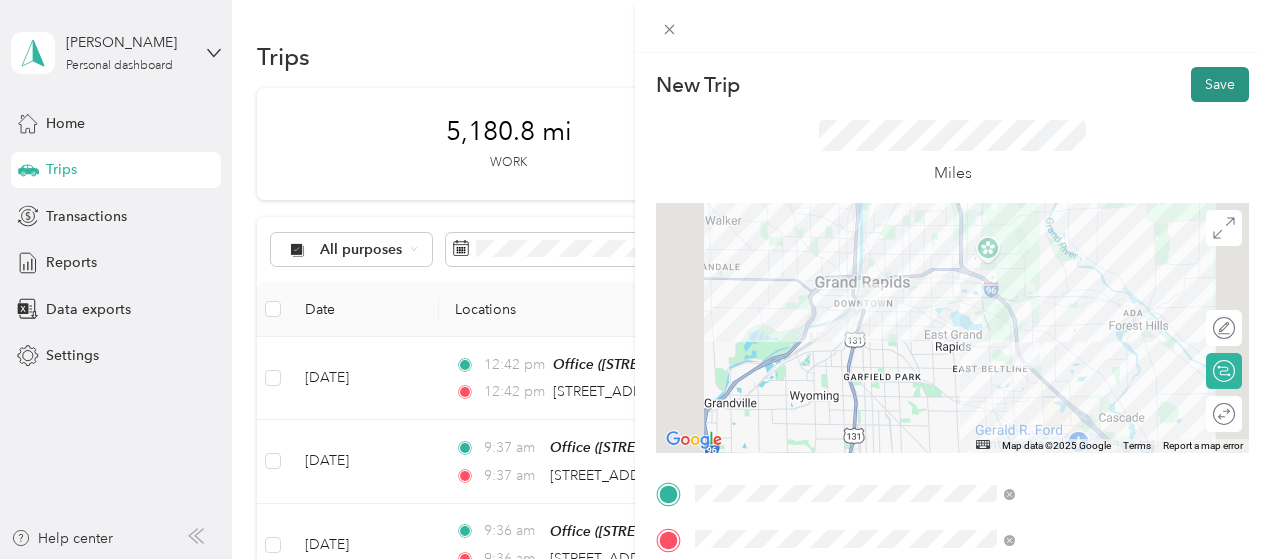 click on "Save" at bounding box center (1220, 84) 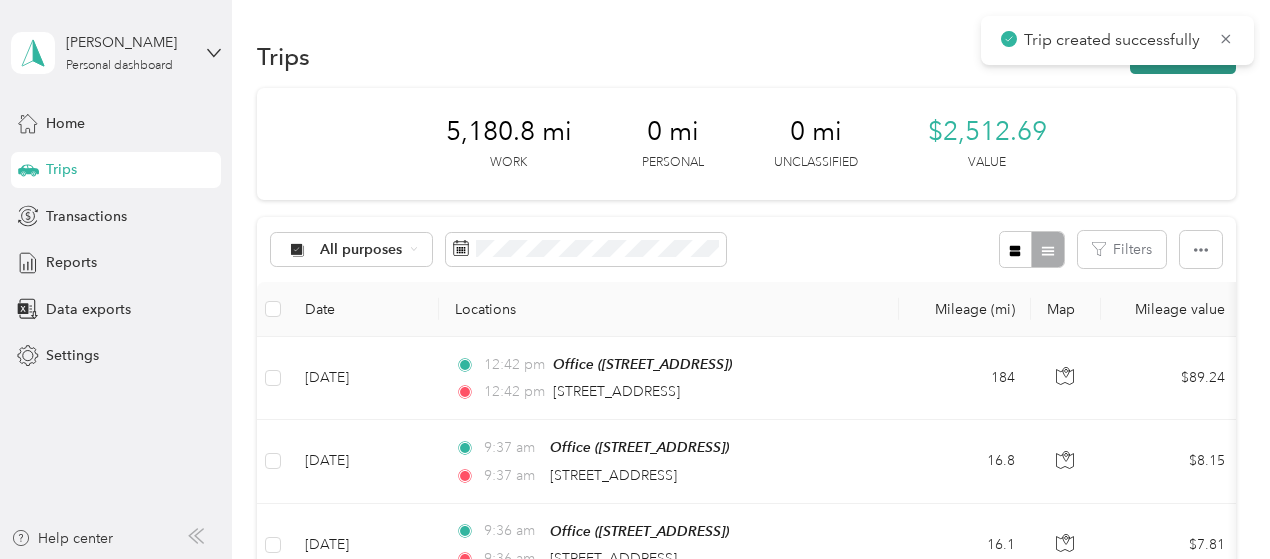click on "New trip" at bounding box center [1183, 56] 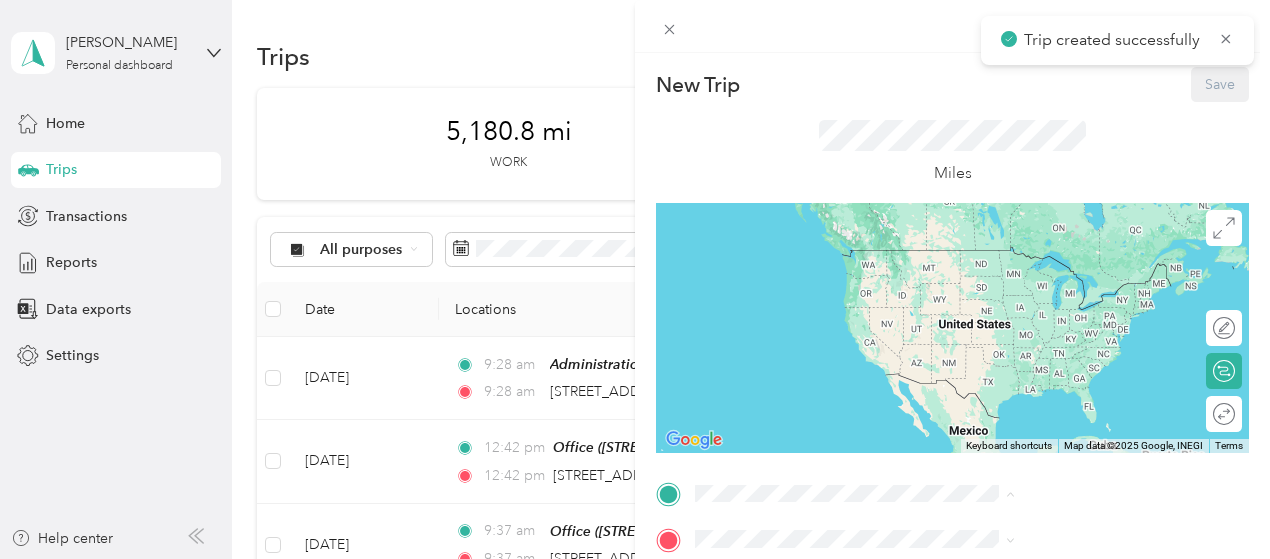 click on "[GEOGRAPHIC_DATA], [US_STATE], [GEOGRAPHIC_DATA]" at bounding box center [1058, 308] 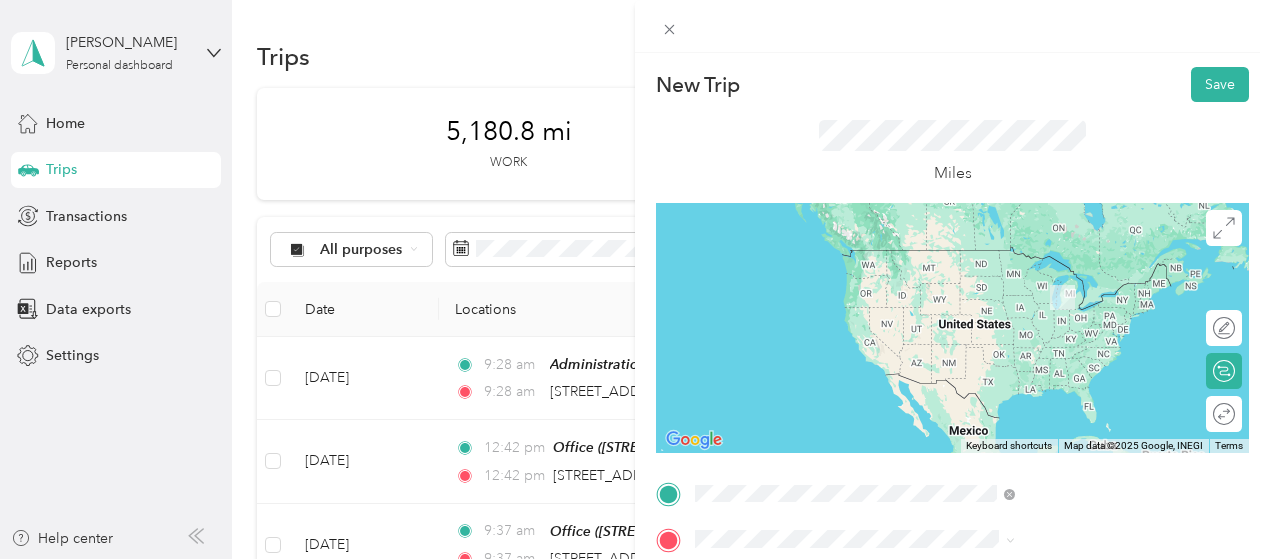 click on "[STREET_ADDRESS][US_STATE]" at bounding box center [1044, 250] 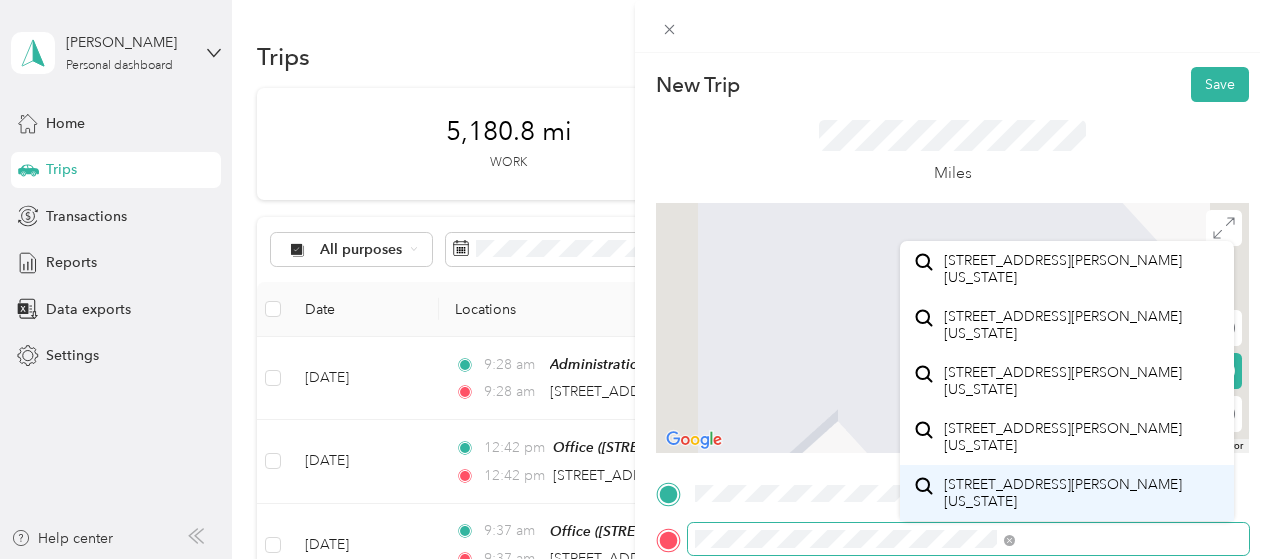scroll, scrollTop: 68, scrollLeft: 0, axis: vertical 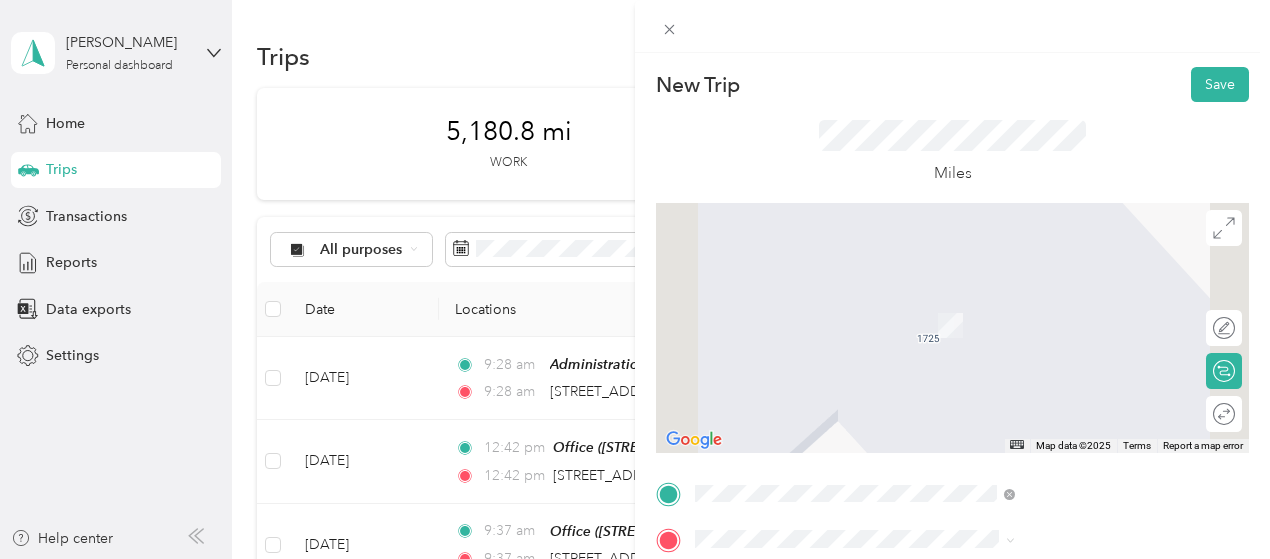 click on "[STREET_ADDRESS][PERSON_NAME][US_STATE][US_STATE]" at bounding box center [1081, 408] 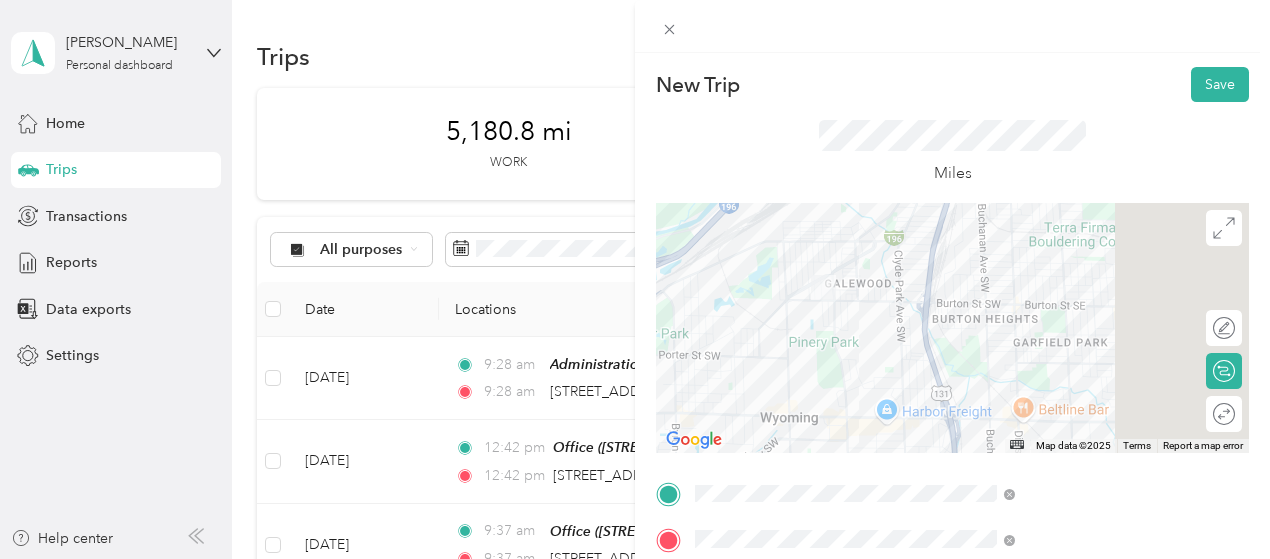 drag, startPoint x: 1115, startPoint y: 347, endPoint x: 832, endPoint y: 355, distance: 283.11304 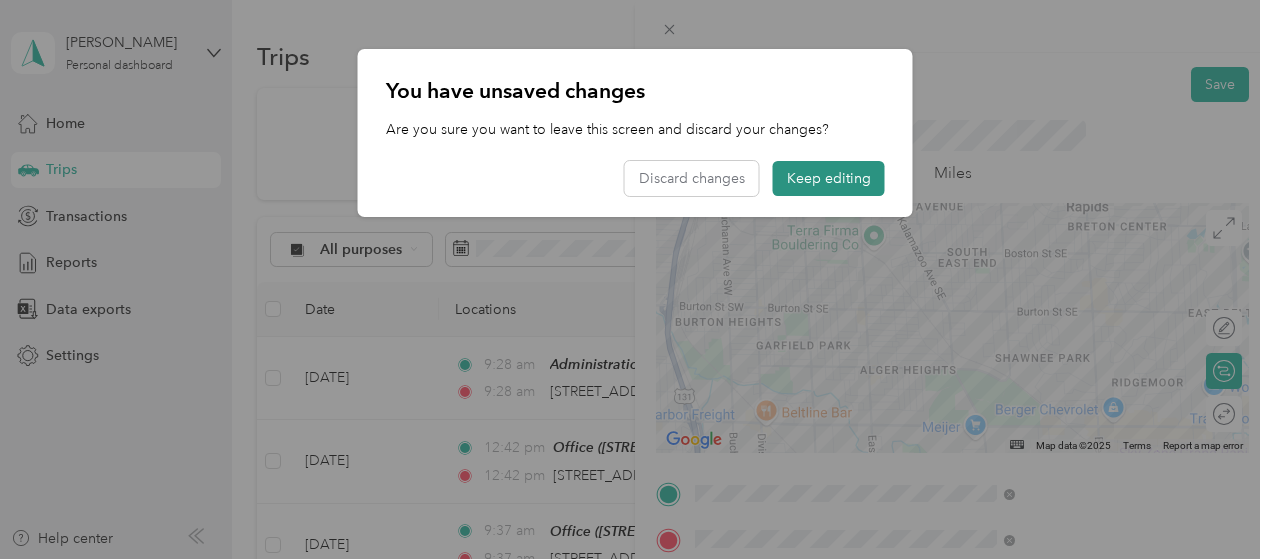 click on "Keep editing" at bounding box center (829, 178) 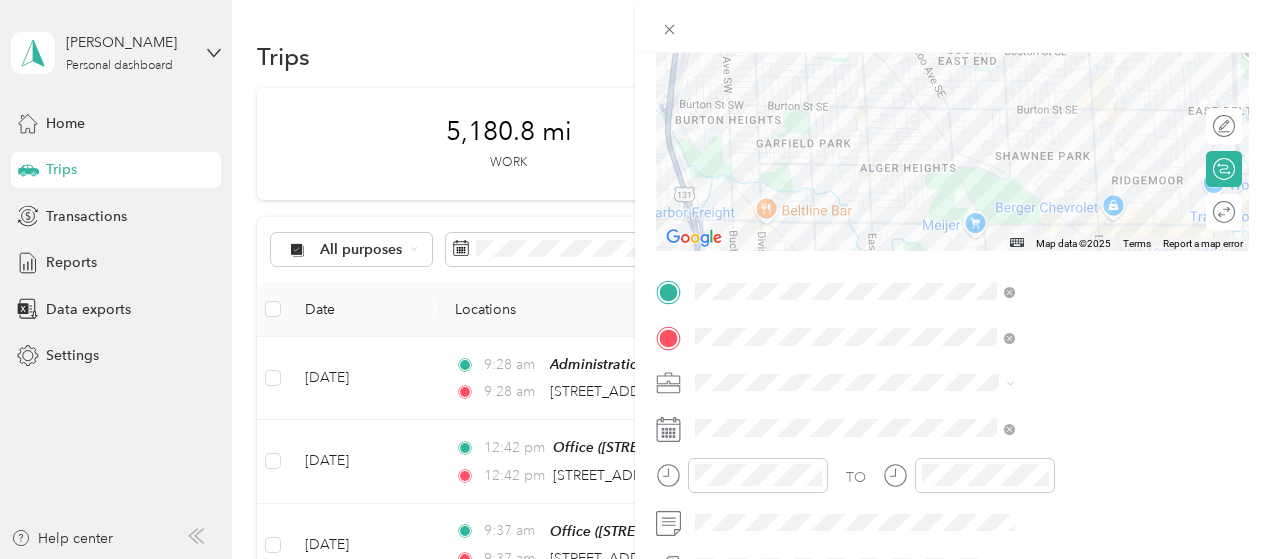 scroll, scrollTop: 227, scrollLeft: 0, axis: vertical 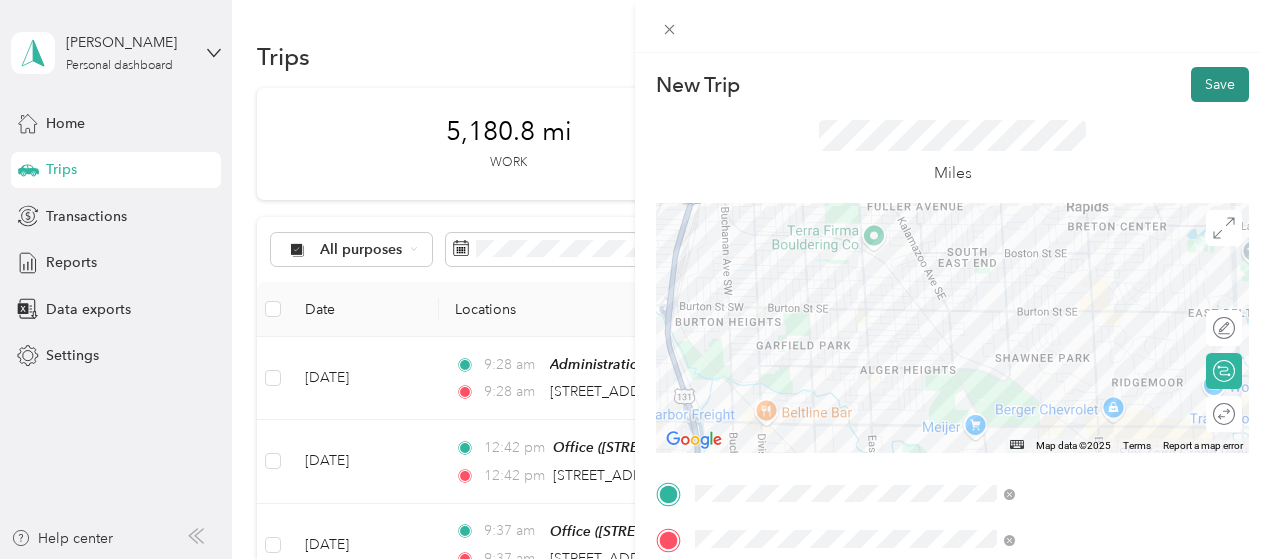 click on "Save" at bounding box center [1220, 84] 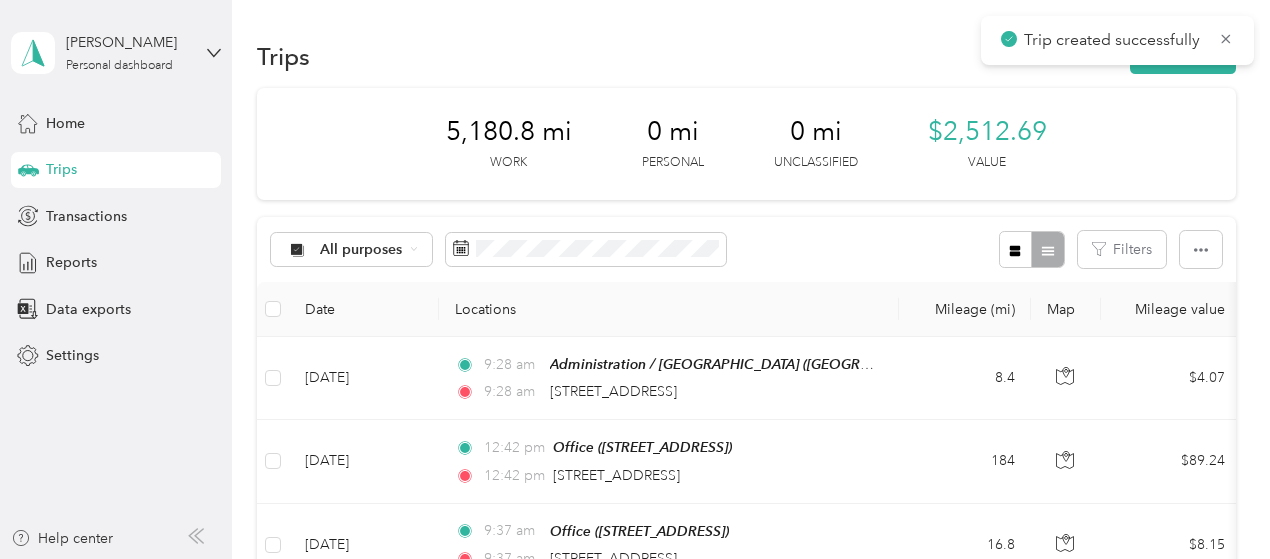 click on "Trip created successfully" at bounding box center [1117, 40] 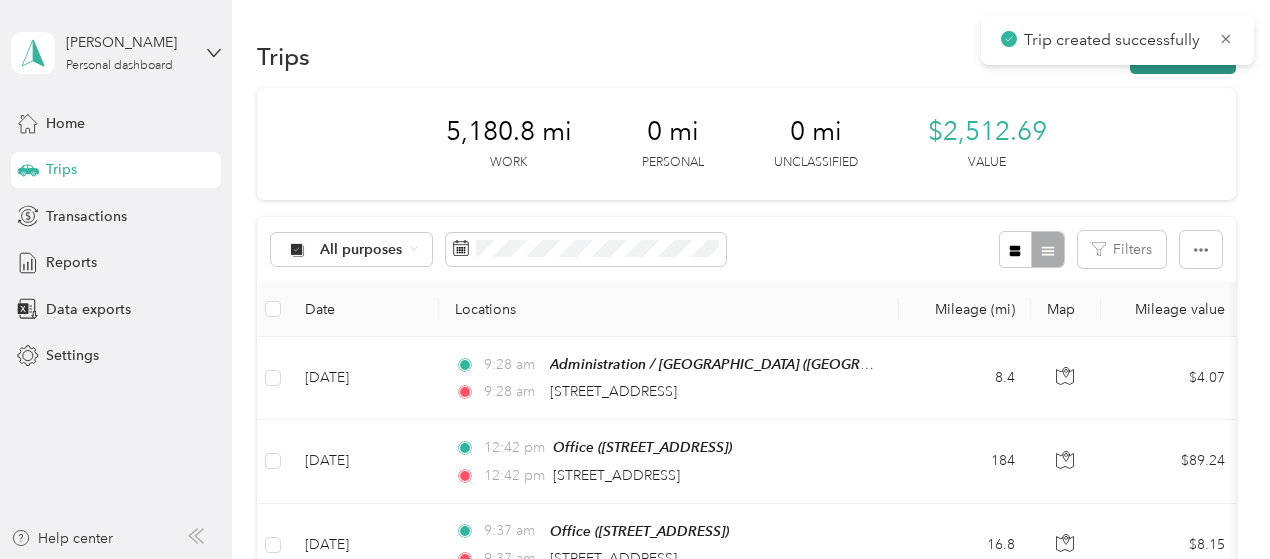 click on "New trip" at bounding box center (1183, 56) 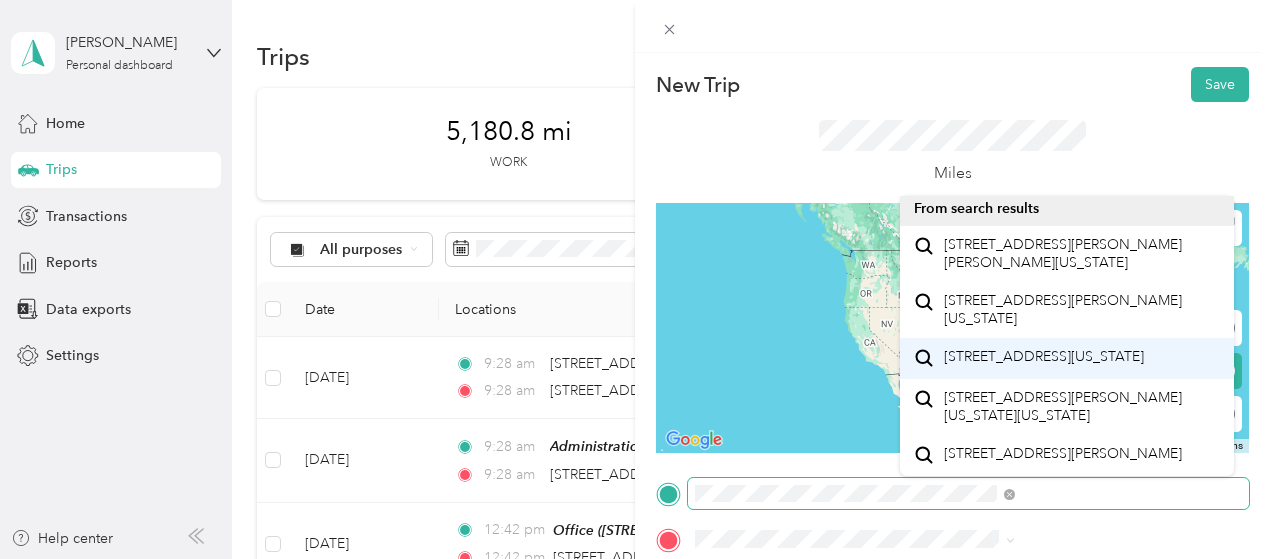 scroll, scrollTop: 52, scrollLeft: 0, axis: vertical 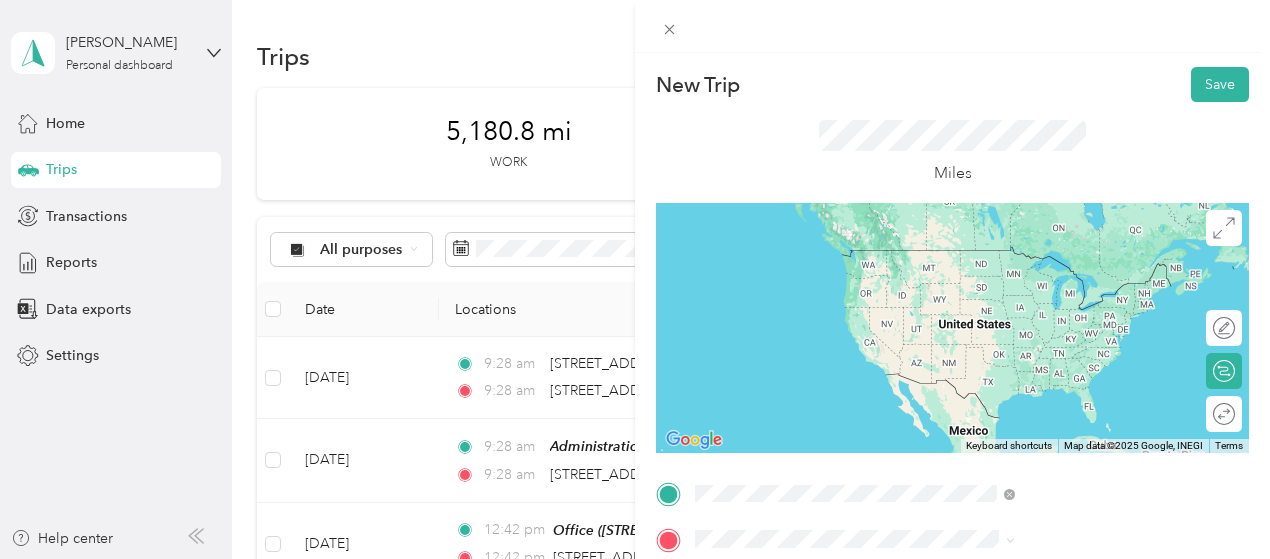 click on "[STREET_ADDRESS][PERSON_NAME][US_STATE][US_STATE]" at bounding box center [1081, 370] 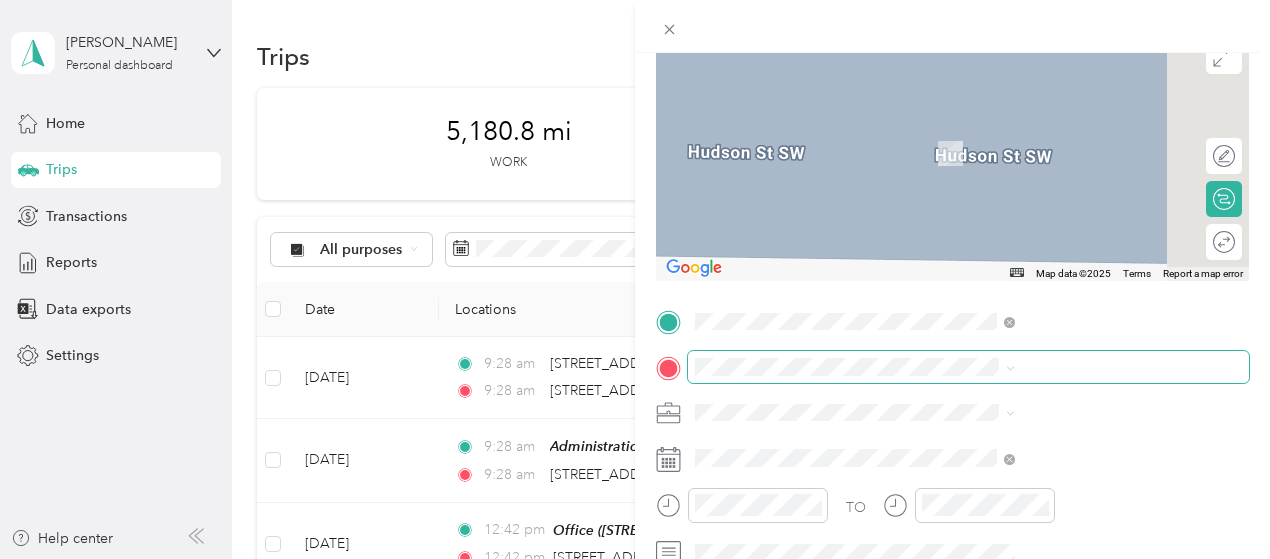 scroll, scrollTop: 173, scrollLeft: 0, axis: vertical 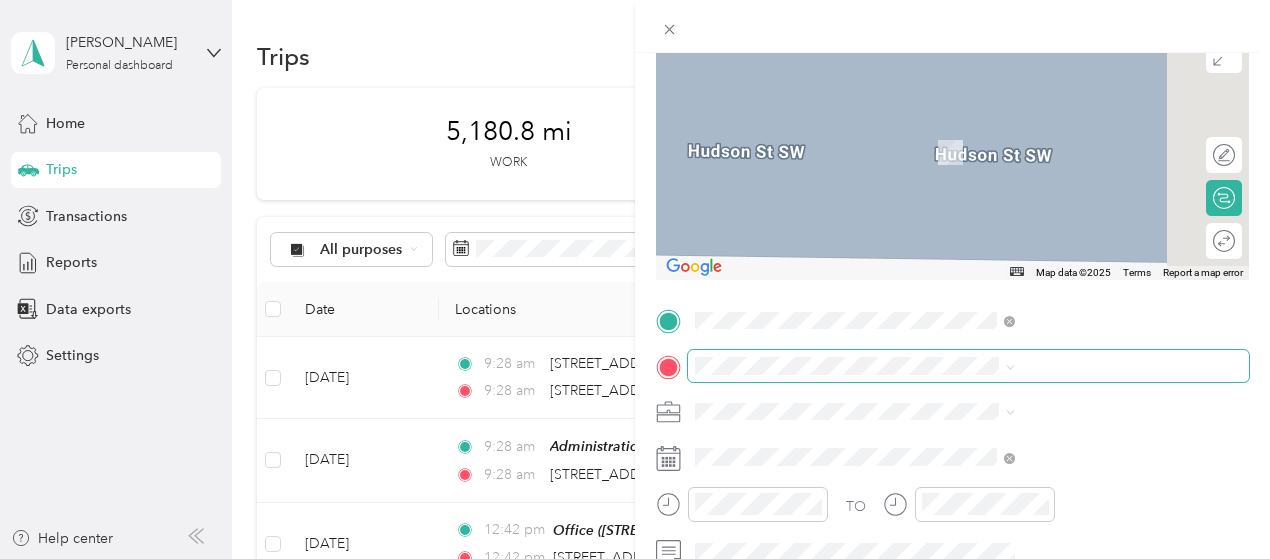 click at bounding box center (968, 366) 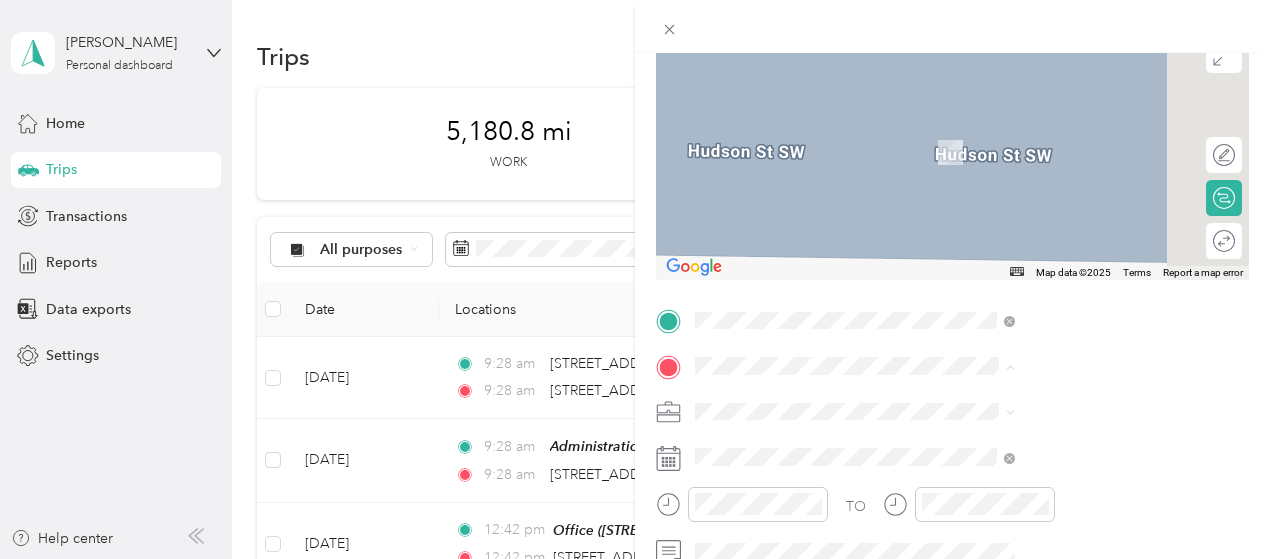click on "TEAM Administration / [GEOGRAPHIC_DATA], [US_STATE], [GEOGRAPHIC_DATA]" at bounding box center [1081, 160] 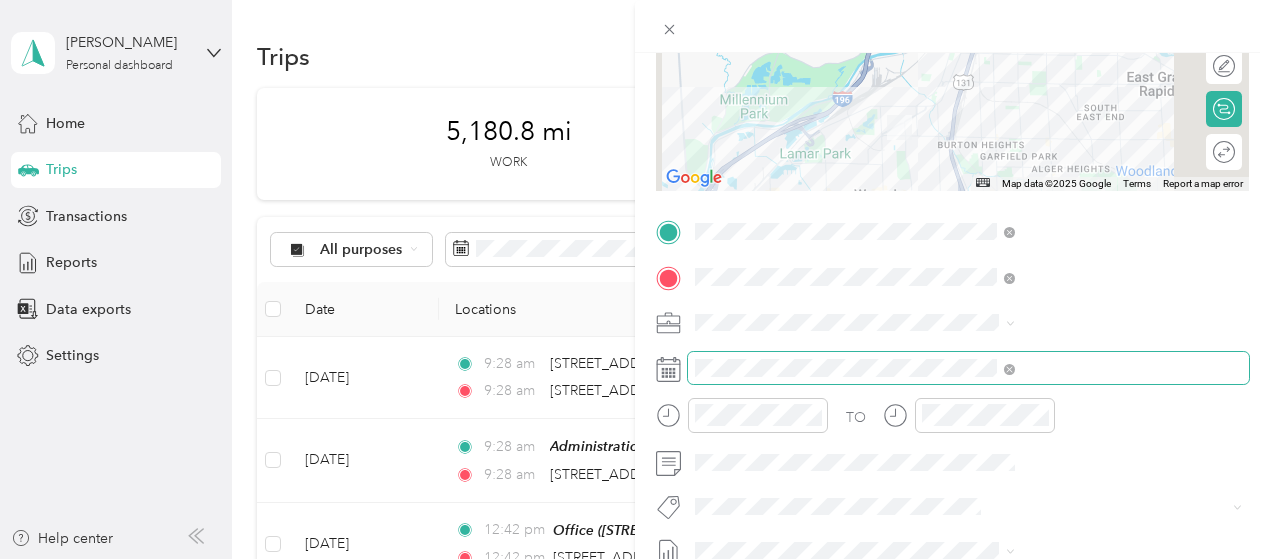 scroll, scrollTop: 291, scrollLeft: 0, axis: vertical 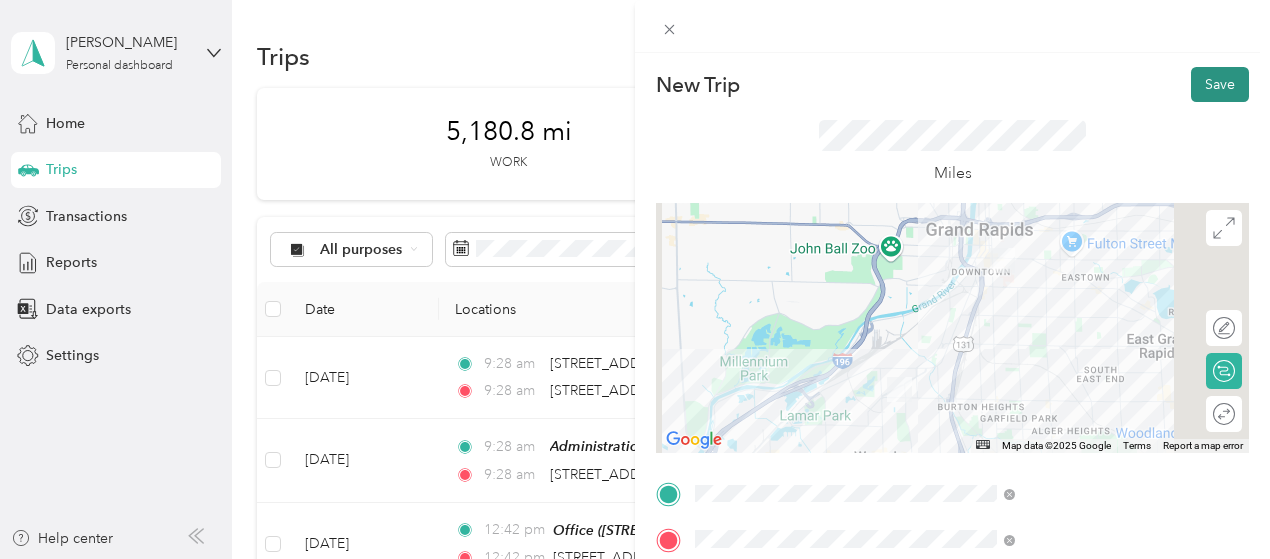 click on "Save" at bounding box center [1220, 84] 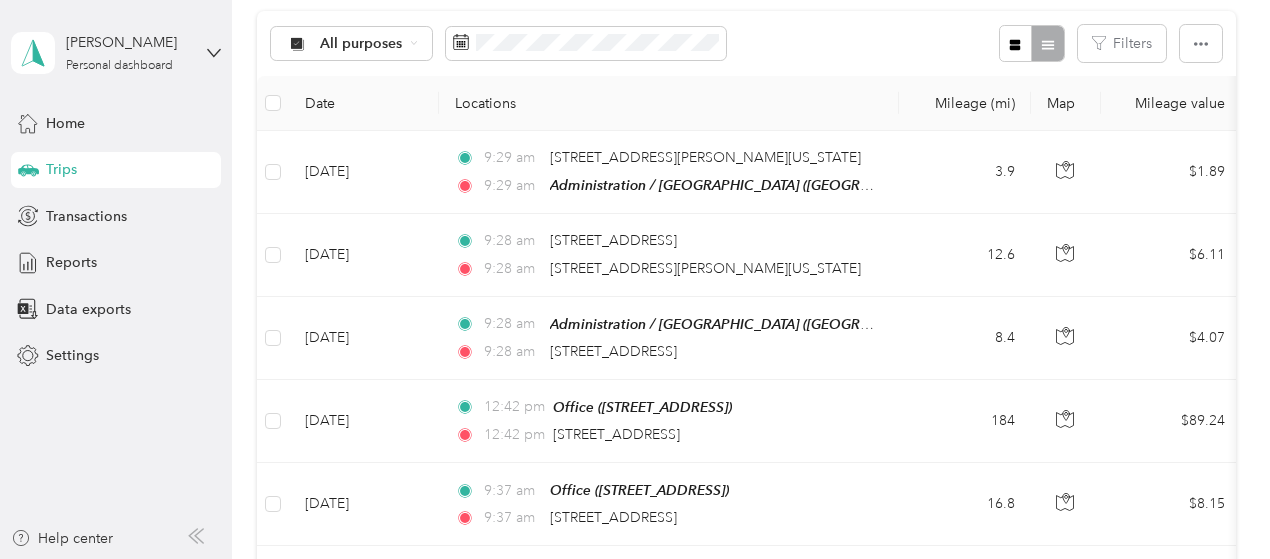 scroll, scrollTop: 217, scrollLeft: 0, axis: vertical 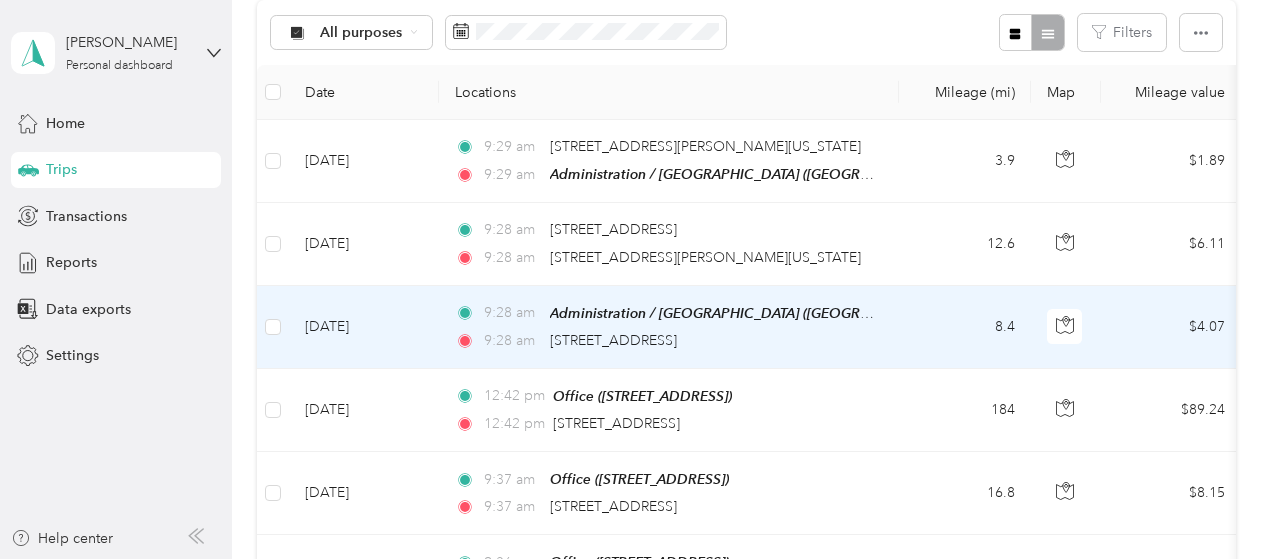 click on "9:28 am Administration / [GEOGRAPHIC_DATA] ([GEOGRAPHIC_DATA], [US_STATE]) 9:28 am [STREET_ADDRESS]" at bounding box center (669, 327) 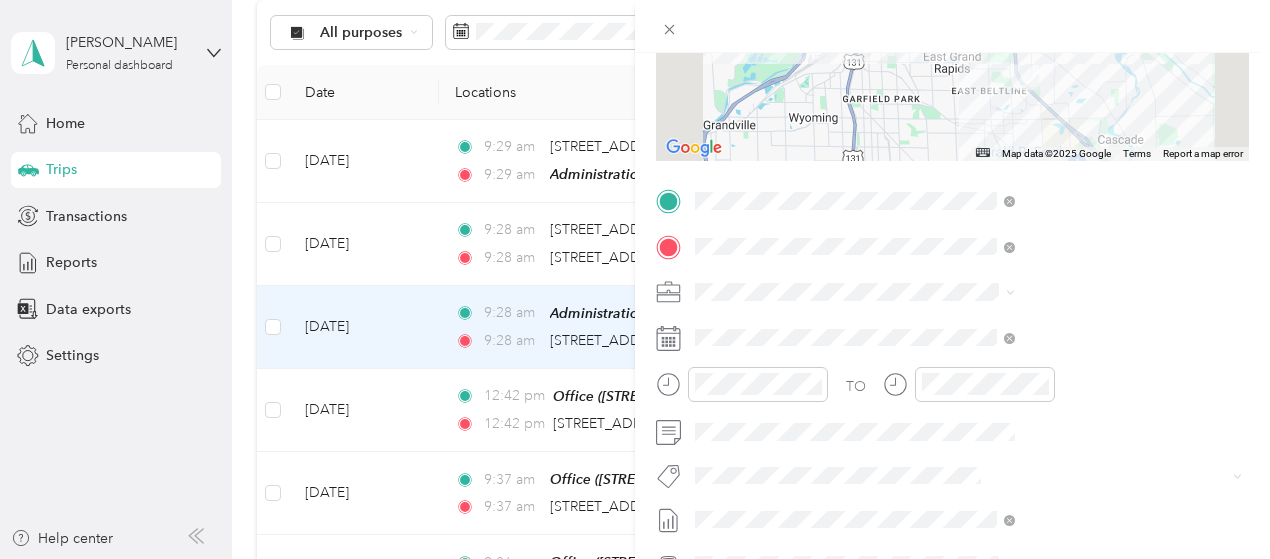 scroll, scrollTop: 294, scrollLeft: 0, axis: vertical 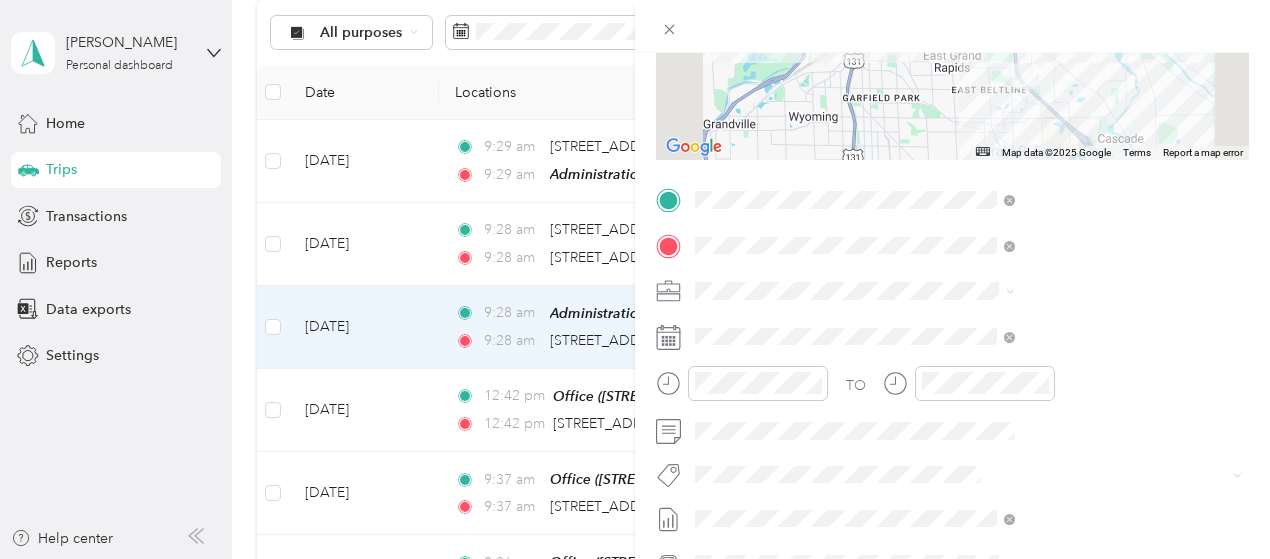 click on "Trip details Save This trip cannot be edited because it is either under review, approved, or paid. Contact your Team Manager to edit it. Miles 4.07 Value  ← Move left → Move right ↑ Move up ↓ Move down + Zoom in - Zoom out Home Jump left by 75% End Jump right by 75% Page Up Jump up by 75% Page Down Jump down by 75% Map Data Map data ©2025 Google Map data ©2025 Google 2 km  Click to toggle between metric and imperial units Terms Report a map error TO Add photo" at bounding box center [635, 279] 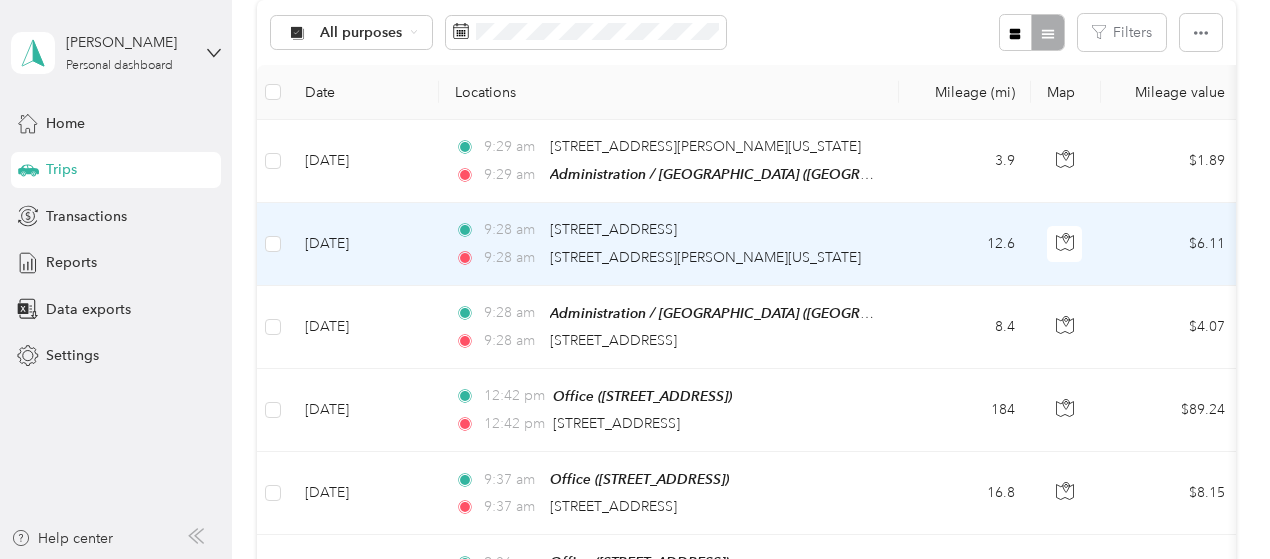 click on "12.6" at bounding box center [965, 244] 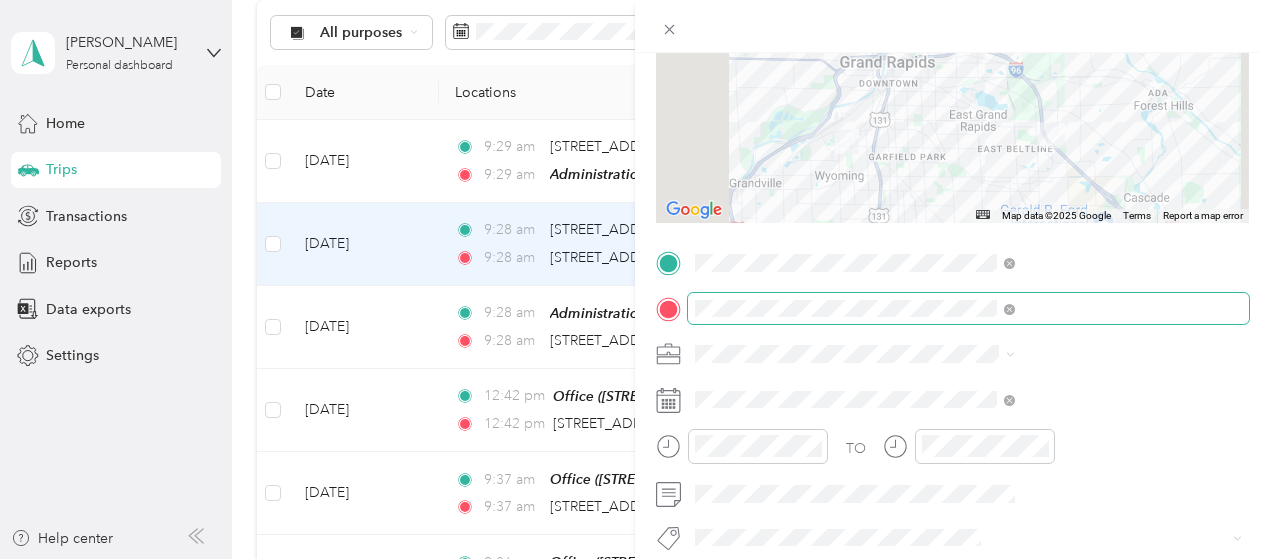 scroll, scrollTop: 232, scrollLeft: 0, axis: vertical 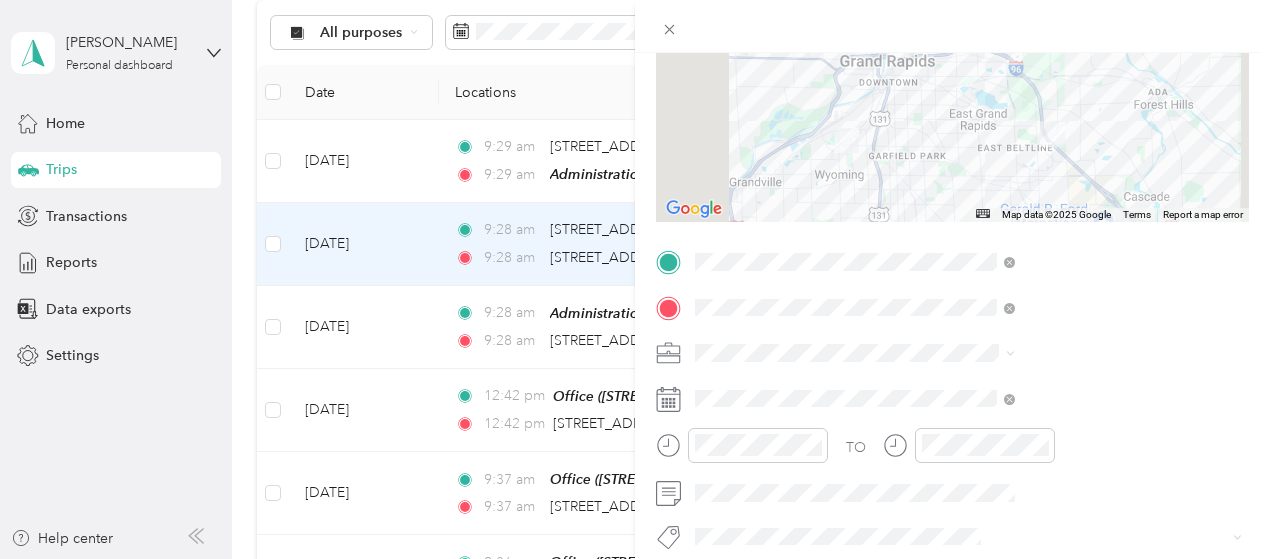 click on "Trip details Save This trip cannot be edited because it is either under review, approved, or paid. Contact your Team Manager to edit it. Miles 6.11 Value  ← Move left → Move right ↑ Move up ↓ Move down + Zoom in - Zoom out Home Jump left by 75% End Jump right by 75% Page Up Jump up by 75% Page Down Jump down by 75% Map Data Map data ©2025 Google Map data ©2025 Google 2 km  Click to toggle between metric and imperial units Terms Report a map error TO Add photo" at bounding box center (635, 279) 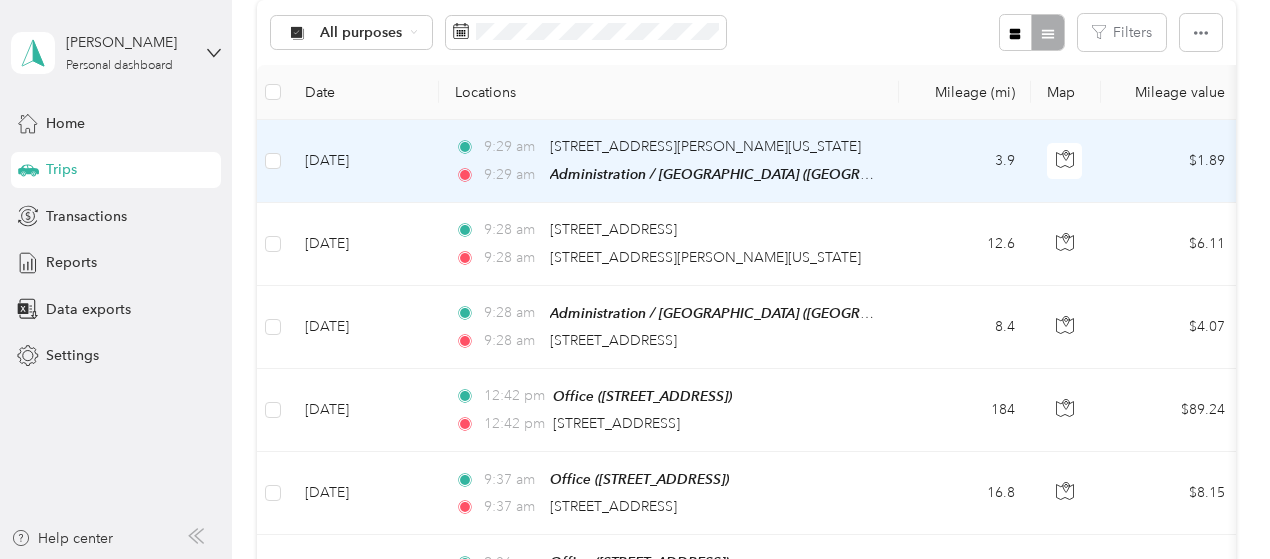 click on "9:29 am [STREET_ADDRESS][PERSON_NAME][US_STATE]" at bounding box center [665, 147] 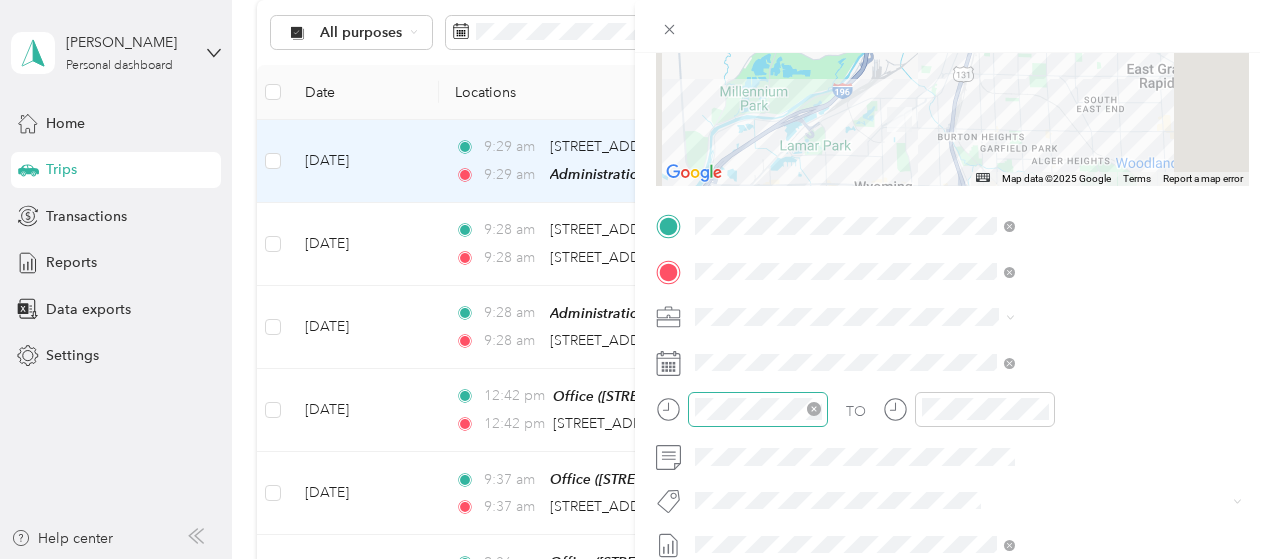 scroll, scrollTop: 333, scrollLeft: 0, axis: vertical 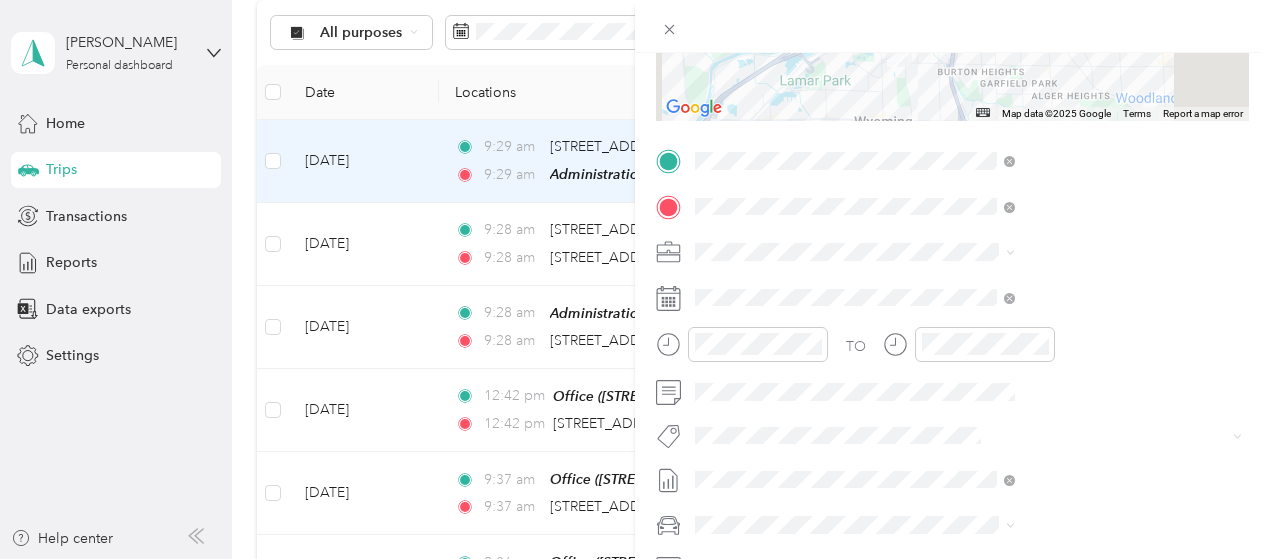 click on "Trip details Save This trip cannot be edited because it is either under review, approved, or paid. Contact your Team Manager to edit it. Miles 1.89 Value  ← Move left → Move right ↑ Move up ↓ Move down + Zoom in - Zoom out Home Jump left by 75% End Jump right by 75% Page Up Jump up by 75% Page Down Jump down by 75% Map Data Map data ©2025 Google Map data ©2025 Google 2 km  Click to toggle between metric and imperial units Terms Report a map error TO Add photo" at bounding box center [635, 279] 